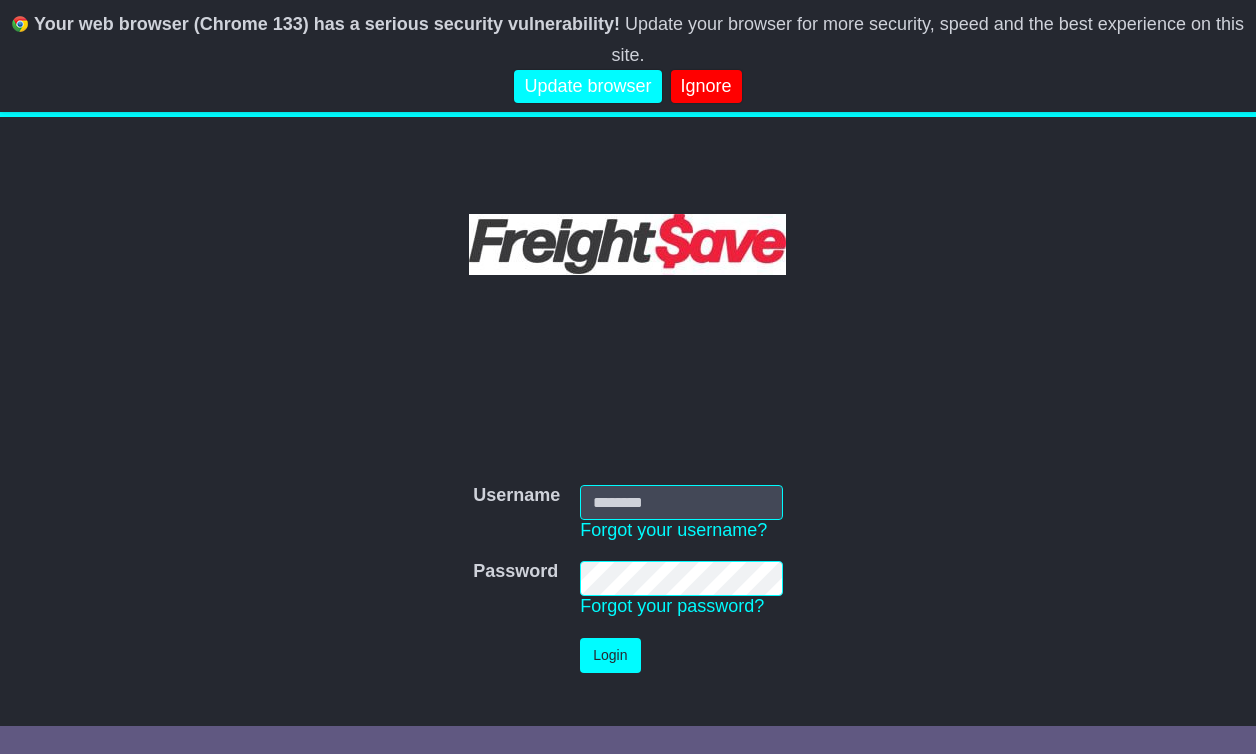 scroll, scrollTop: 0, scrollLeft: 0, axis: both 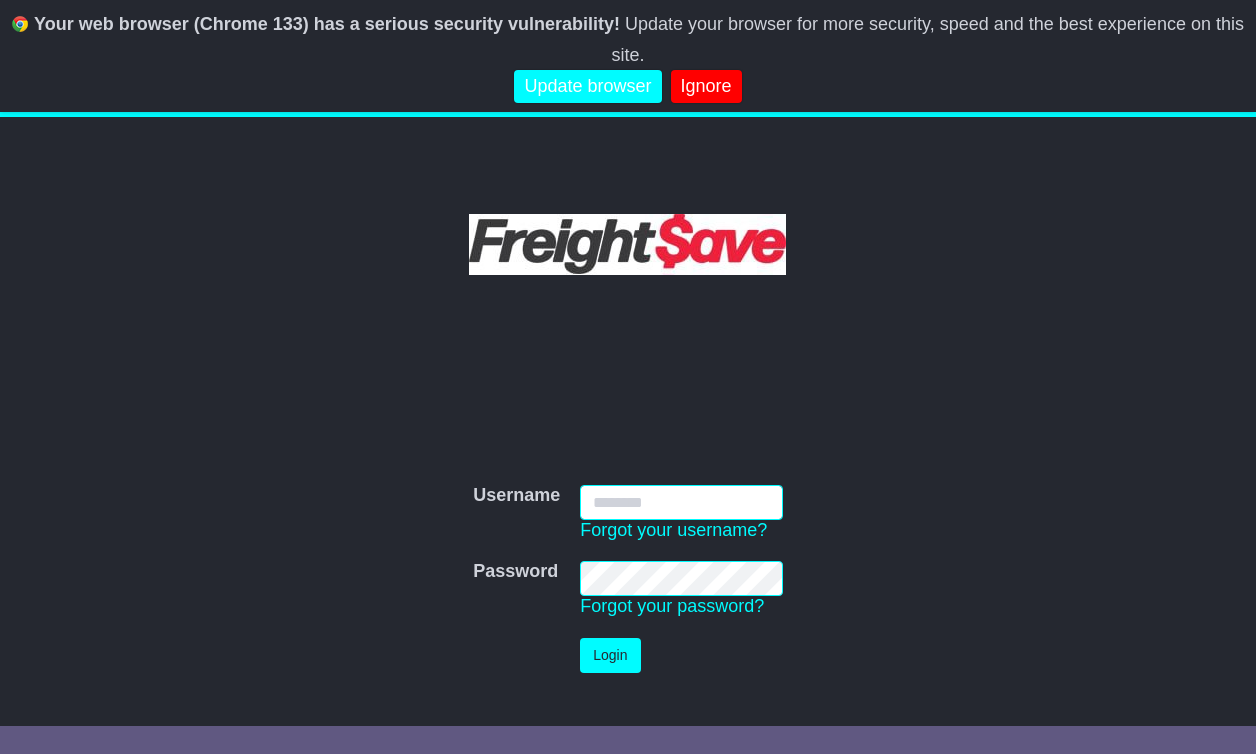 type on "**********" 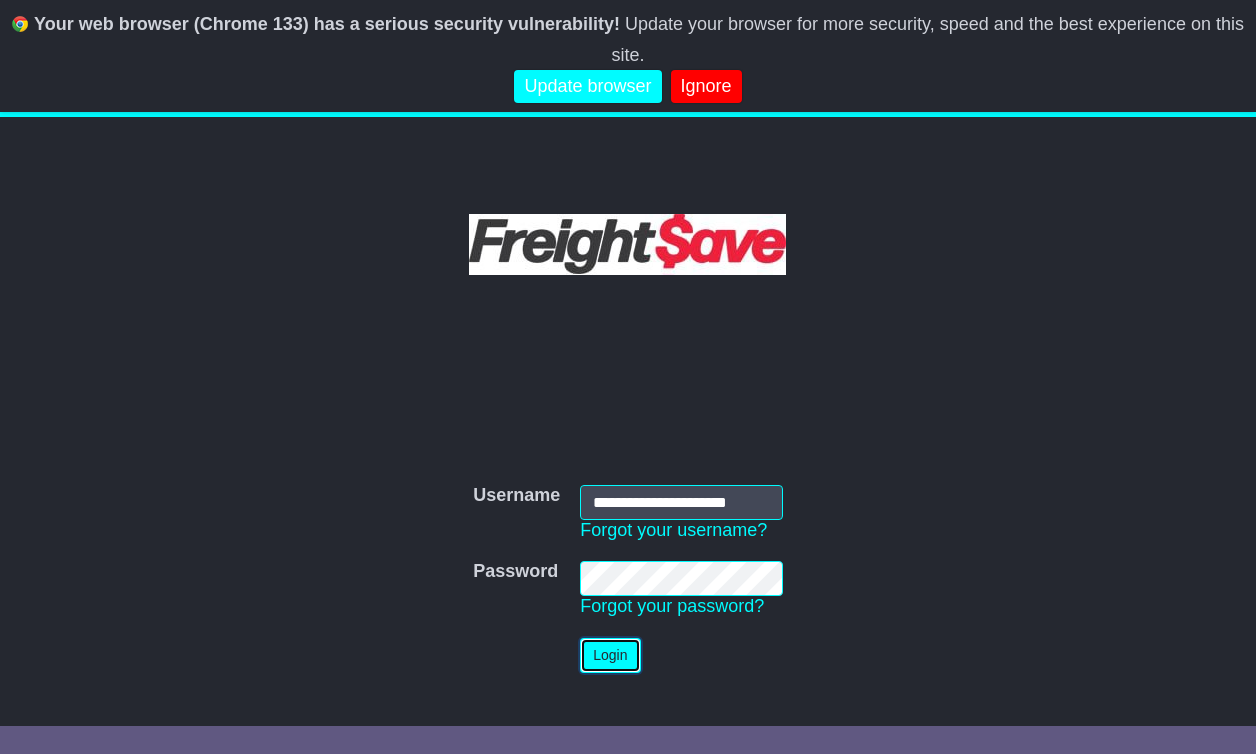 click on "Login" at bounding box center (610, 655) 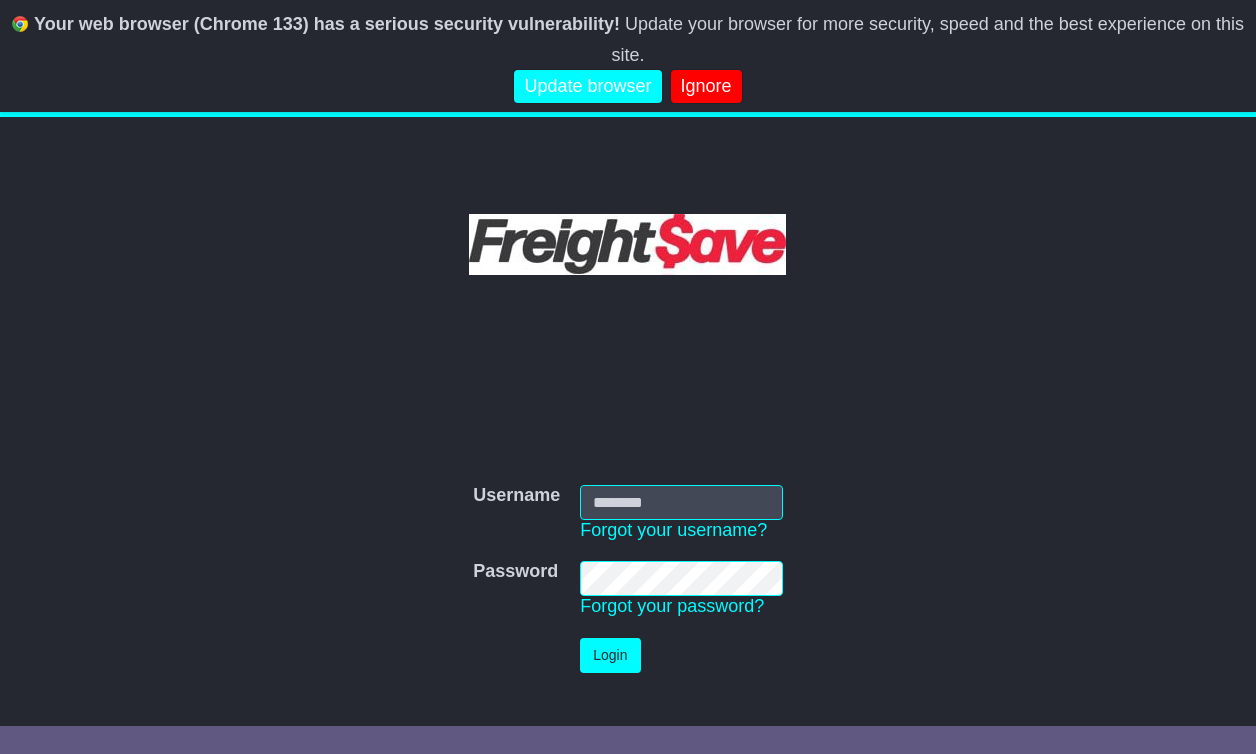 scroll, scrollTop: 0, scrollLeft: 0, axis: both 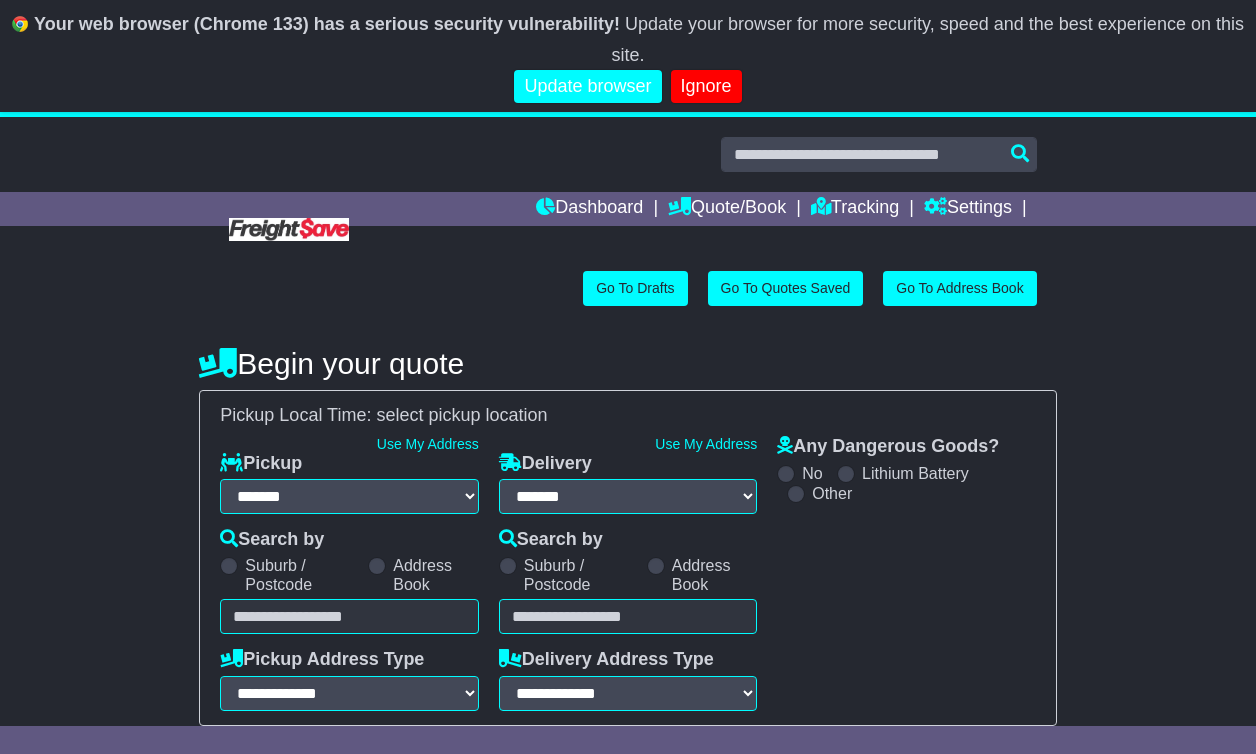 select on "**" 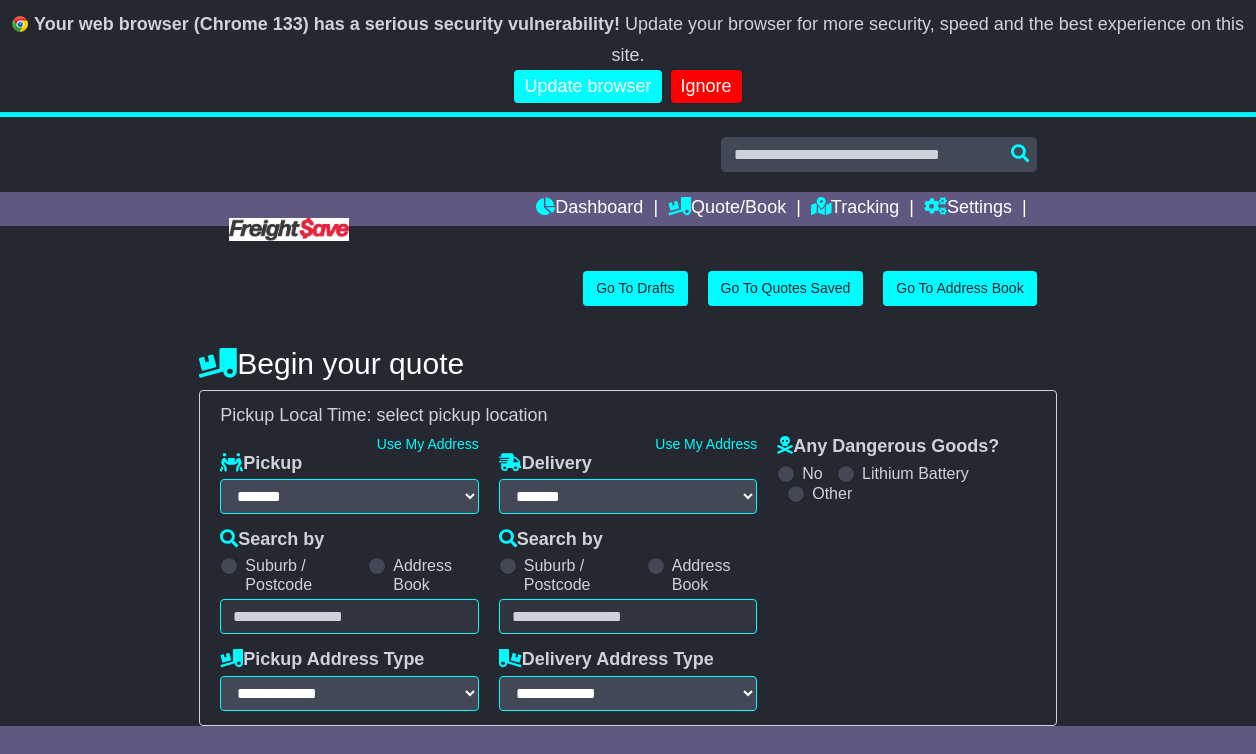 scroll, scrollTop: 0, scrollLeft: 0, axis: both 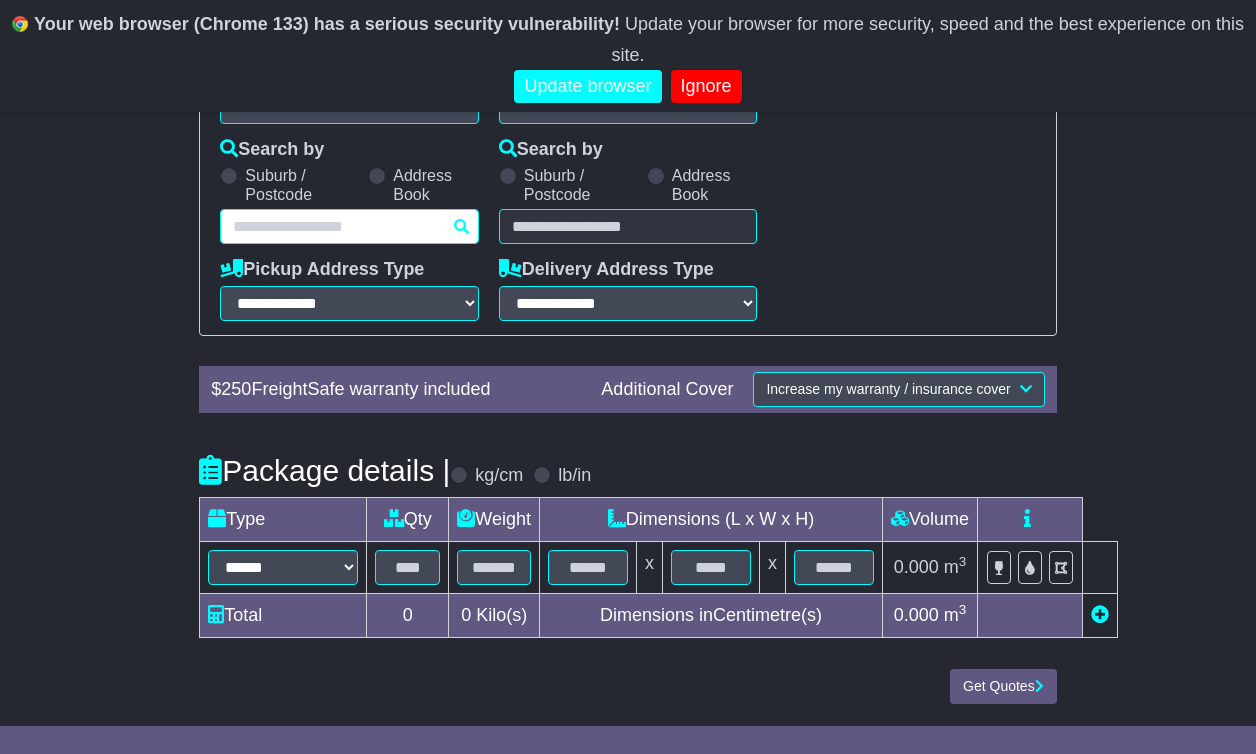 click at bounding box center (349, 226) 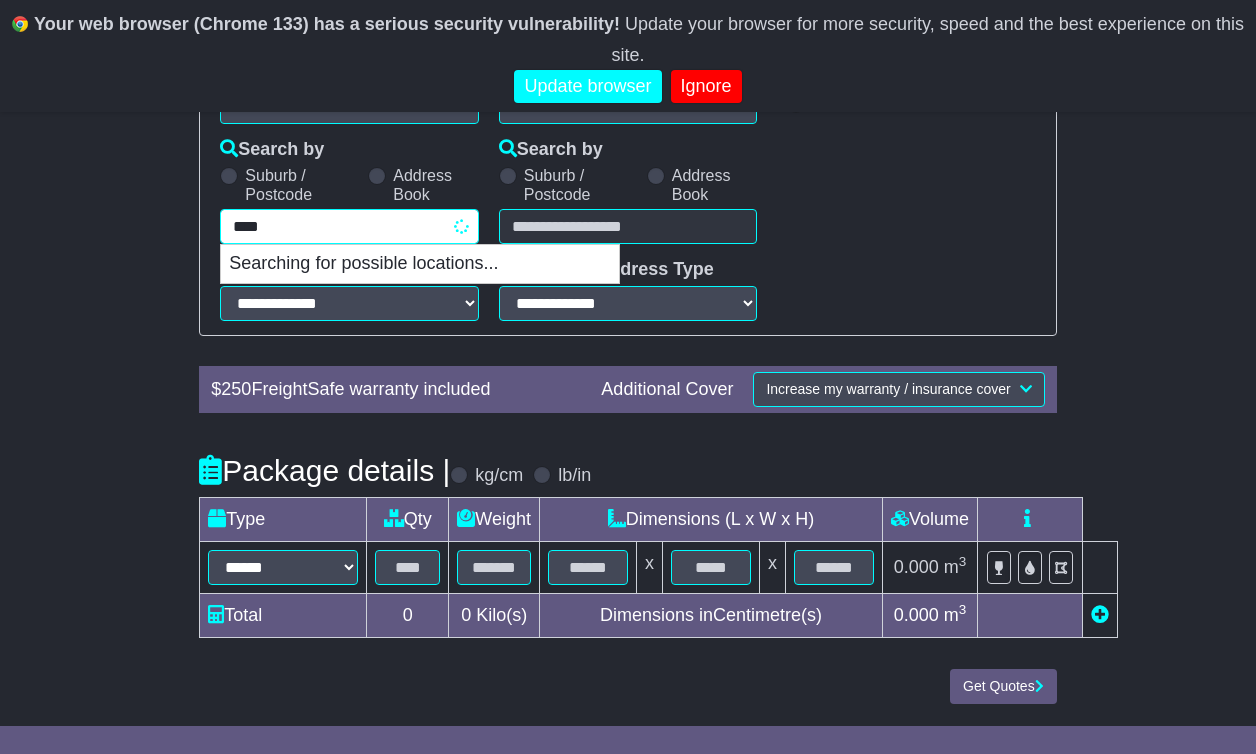 type on "*****" 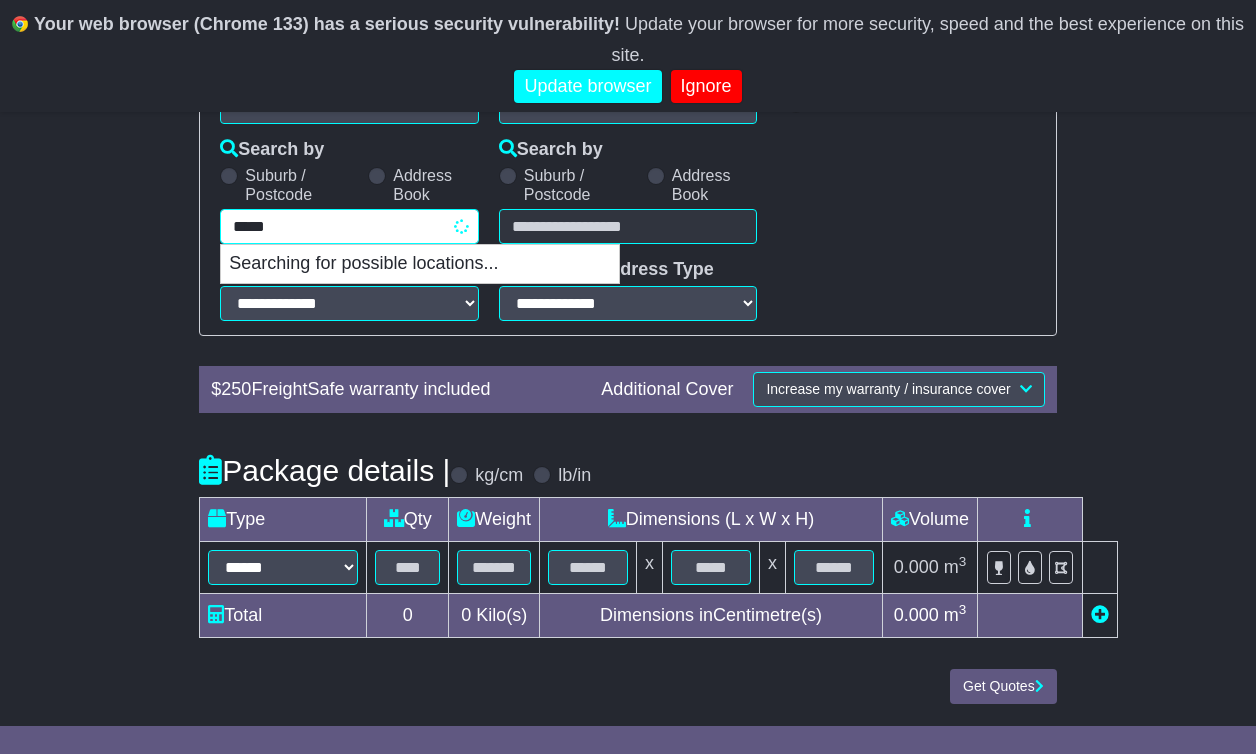 type on "*********" 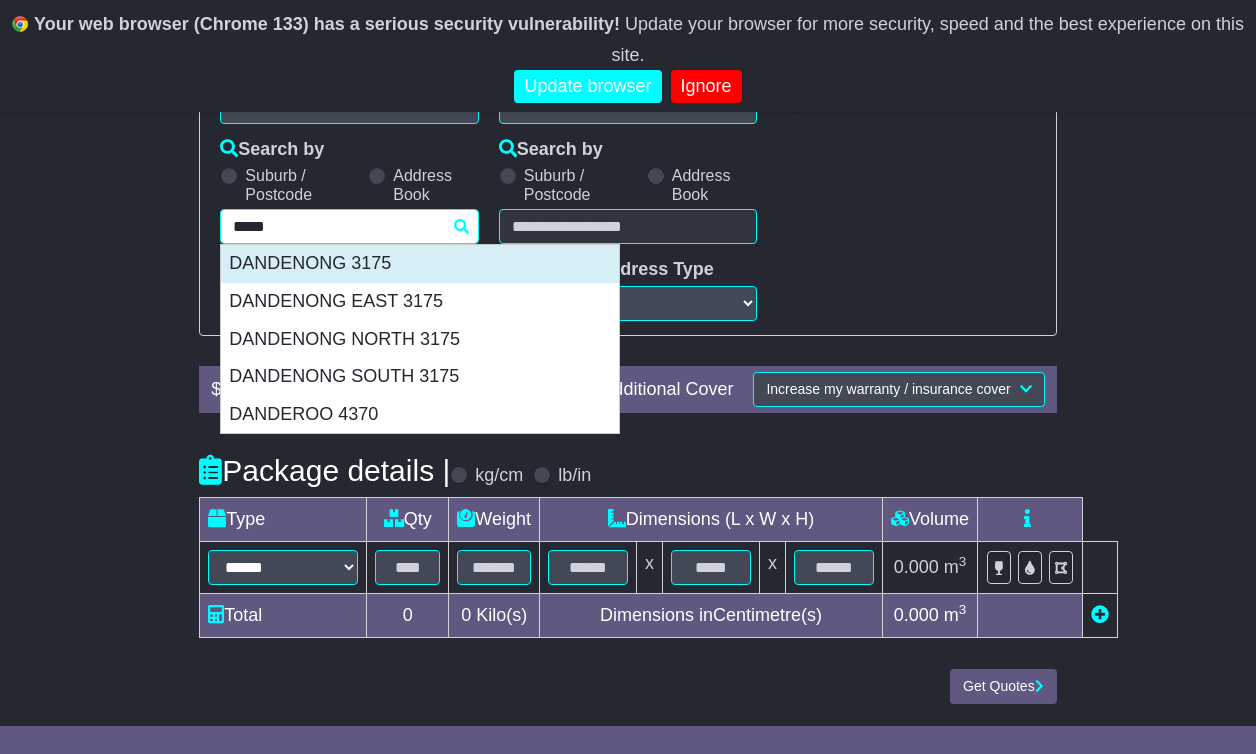 click on "DANDENONG 3175" at bounding box center [420, 264] 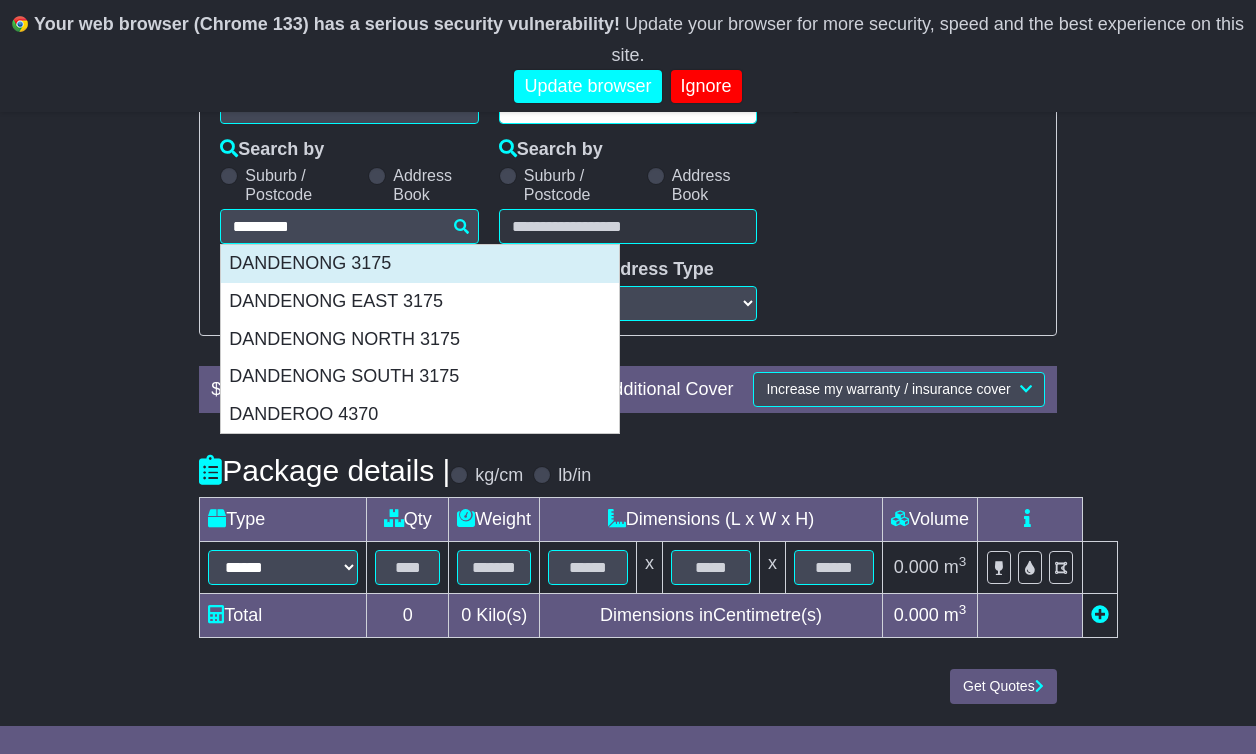 type on "**********" 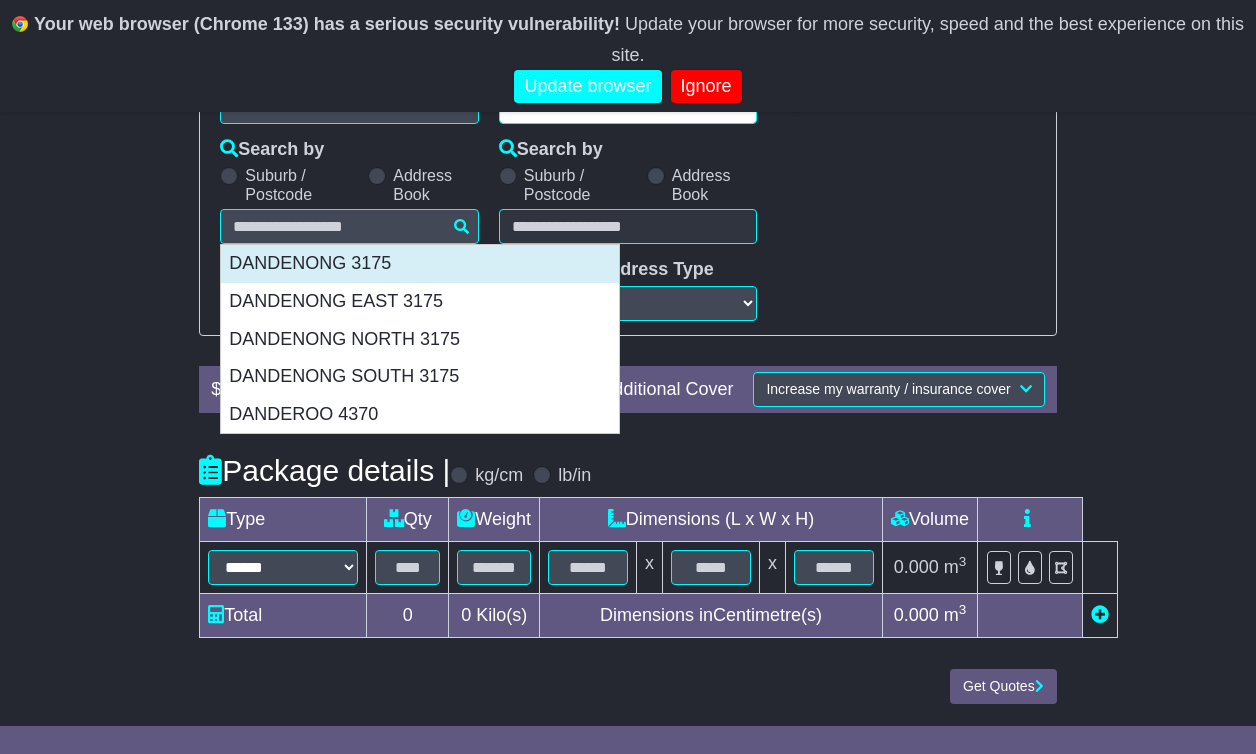 type on "**********" 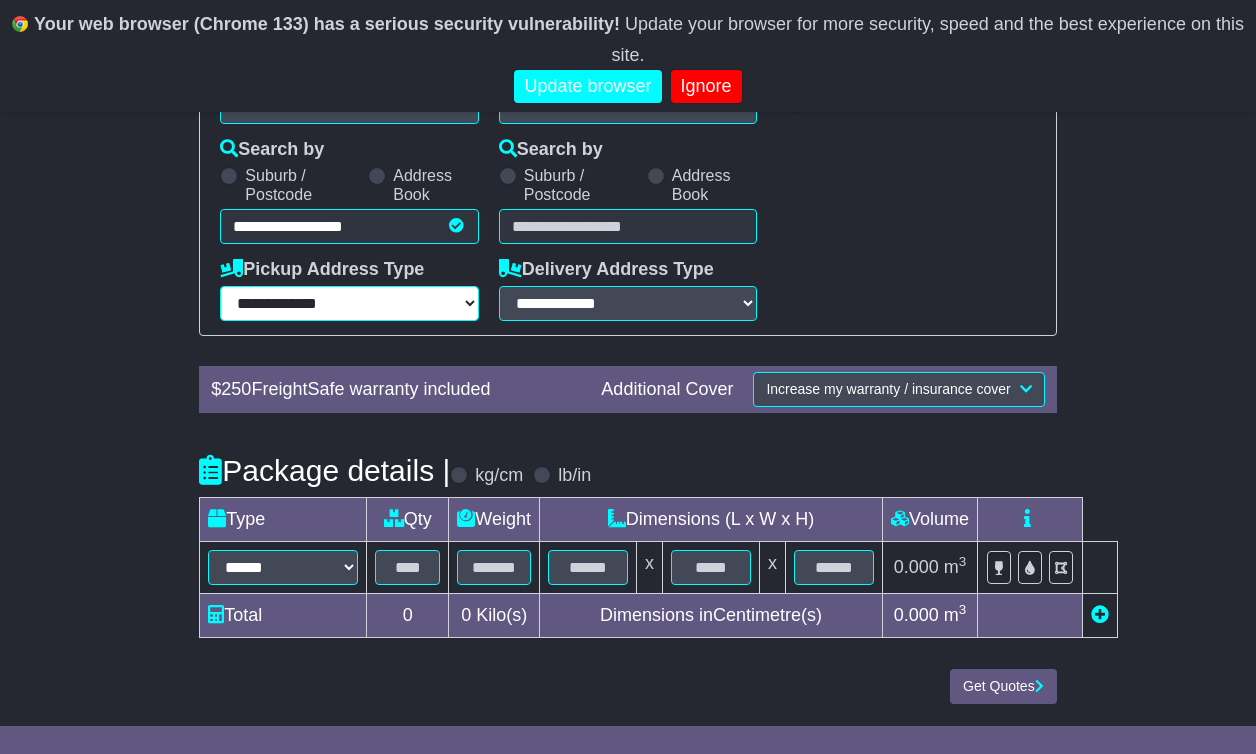 click on "**********" at bounding box center [349, 303] 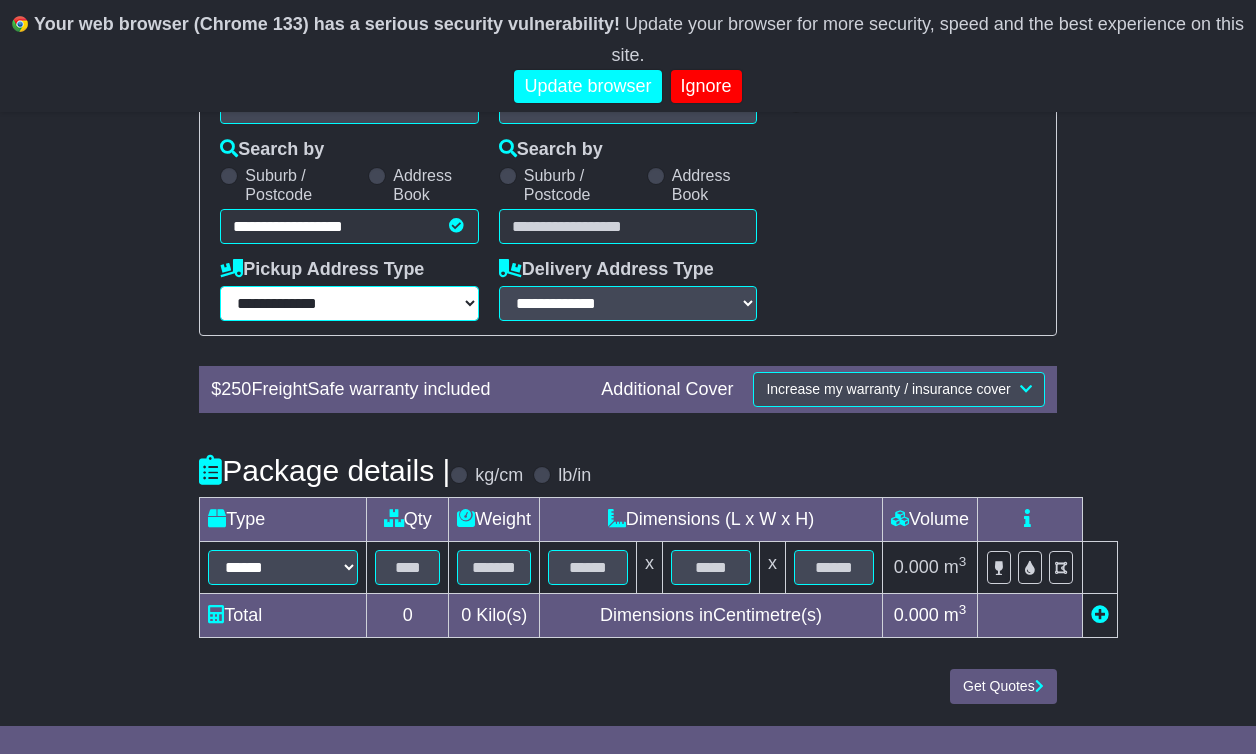 select on "**********" 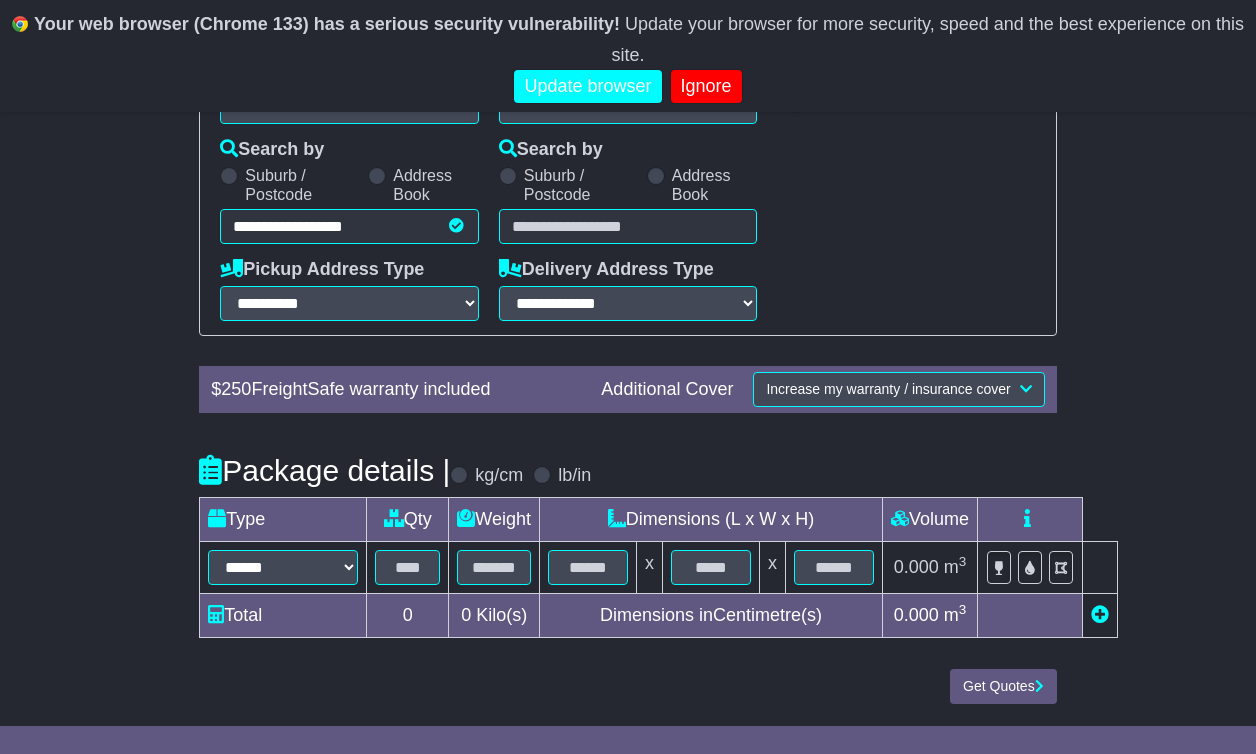click at bounding box center [628, 226] 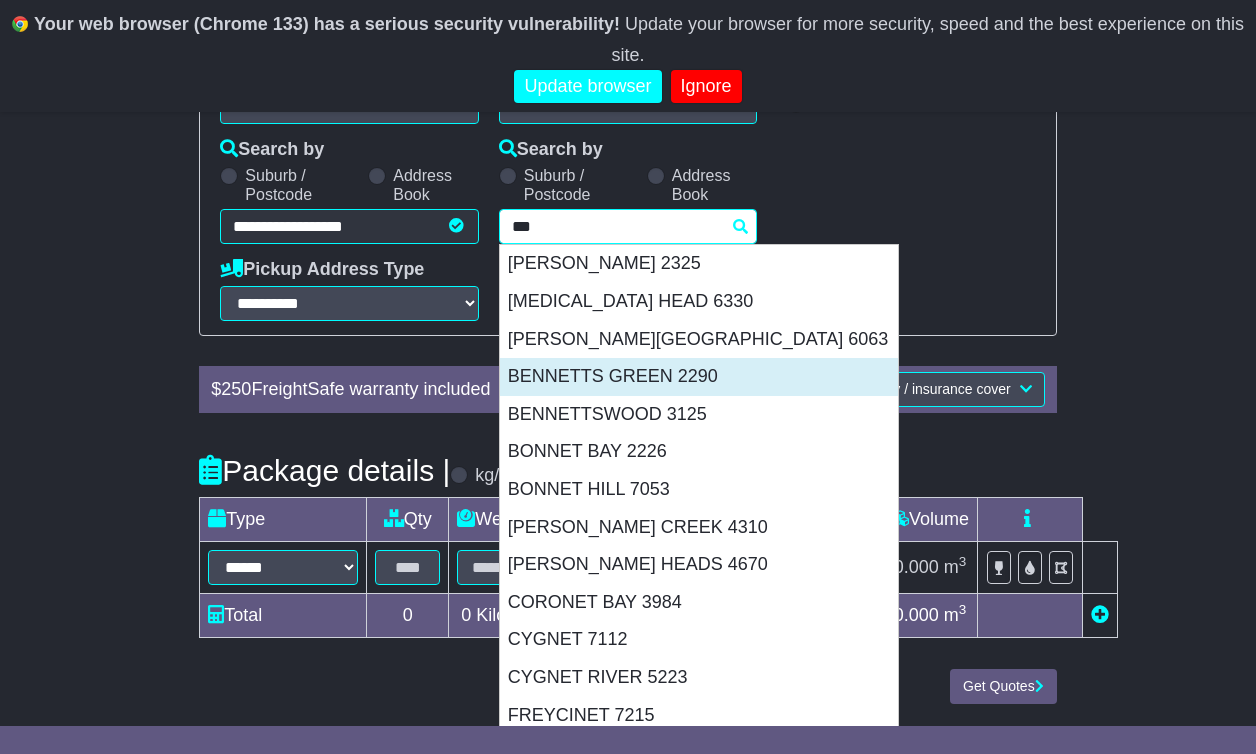 type on "****" 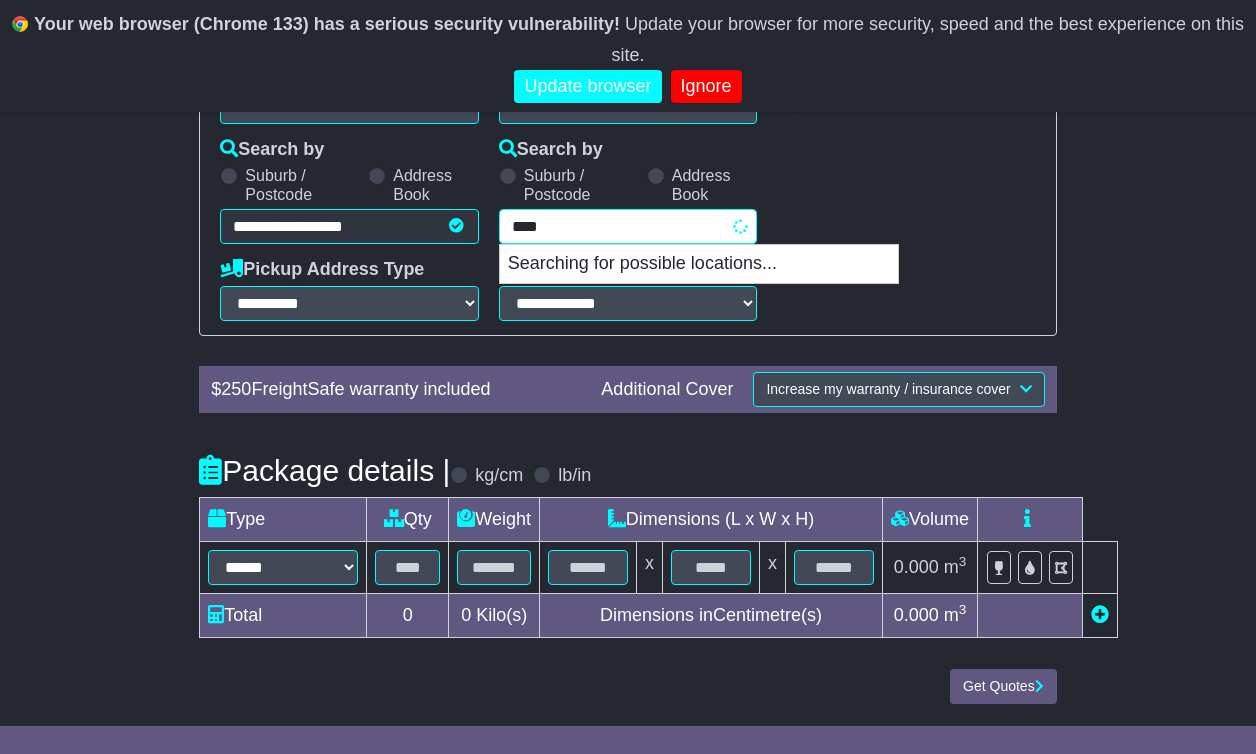 type on "******" 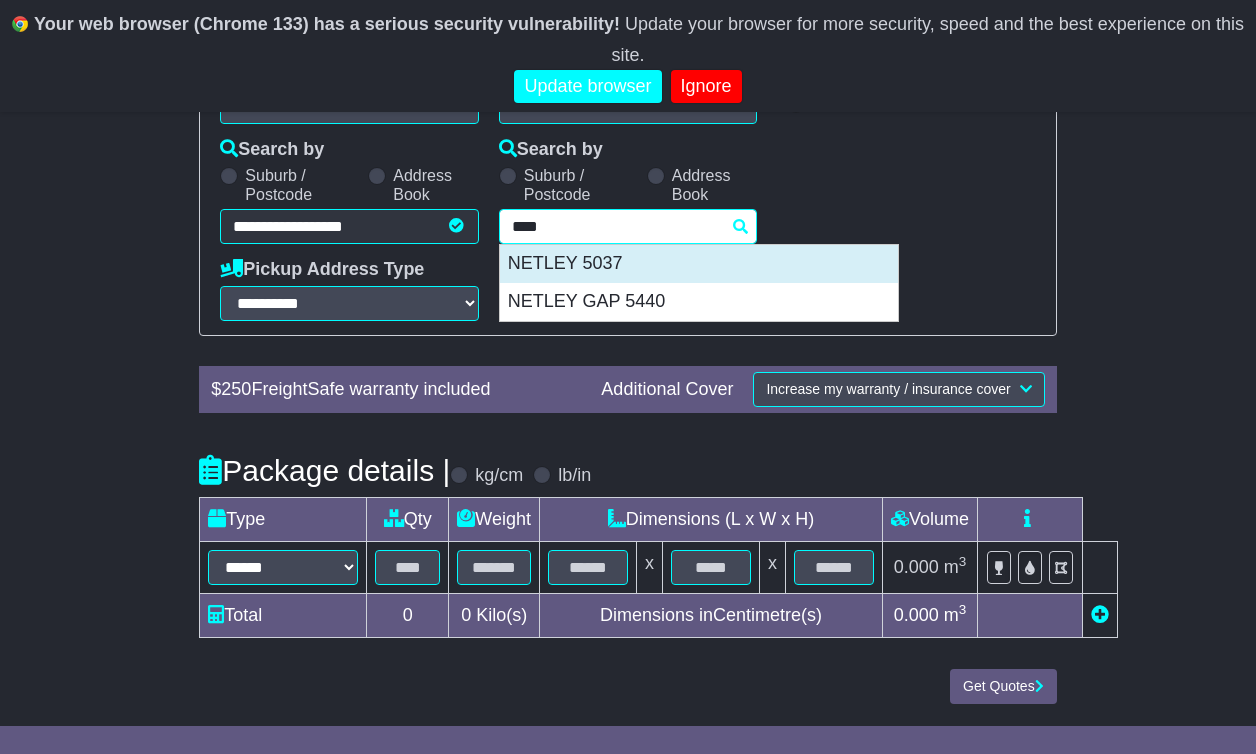 click on "NETLEY 5037" at bounding box center (699, 264) 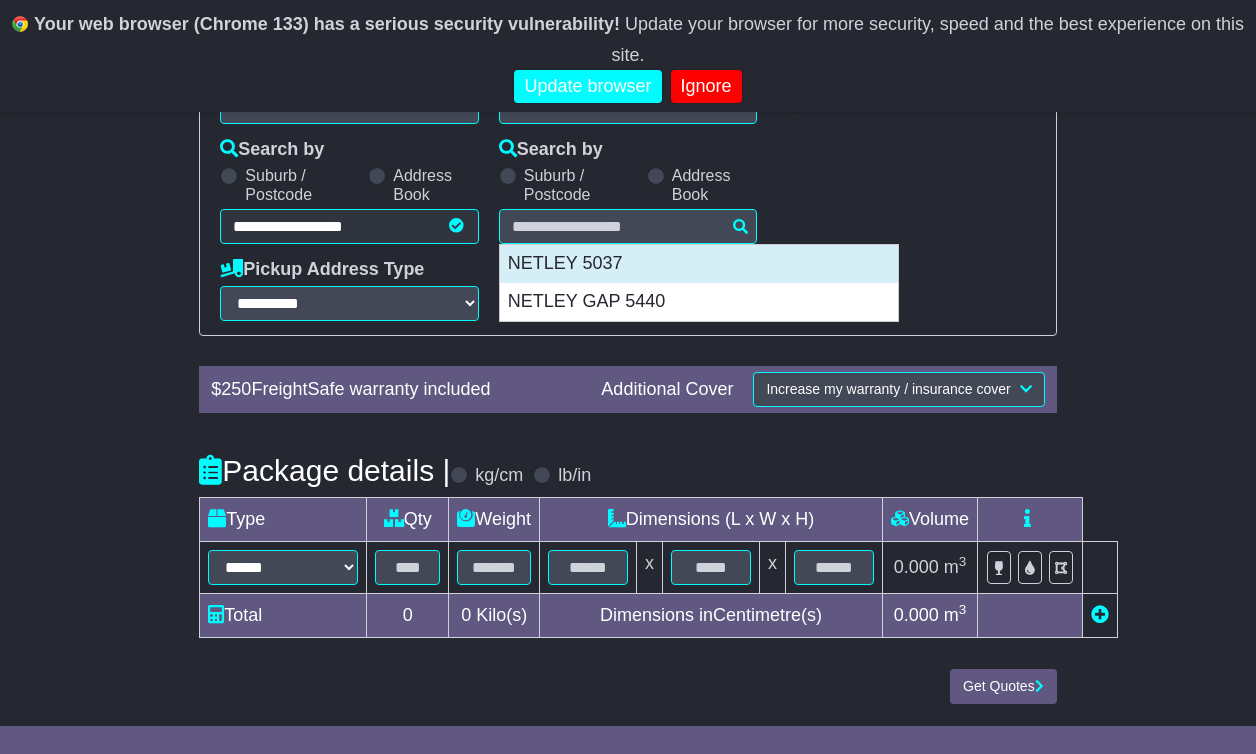 type on "**********" 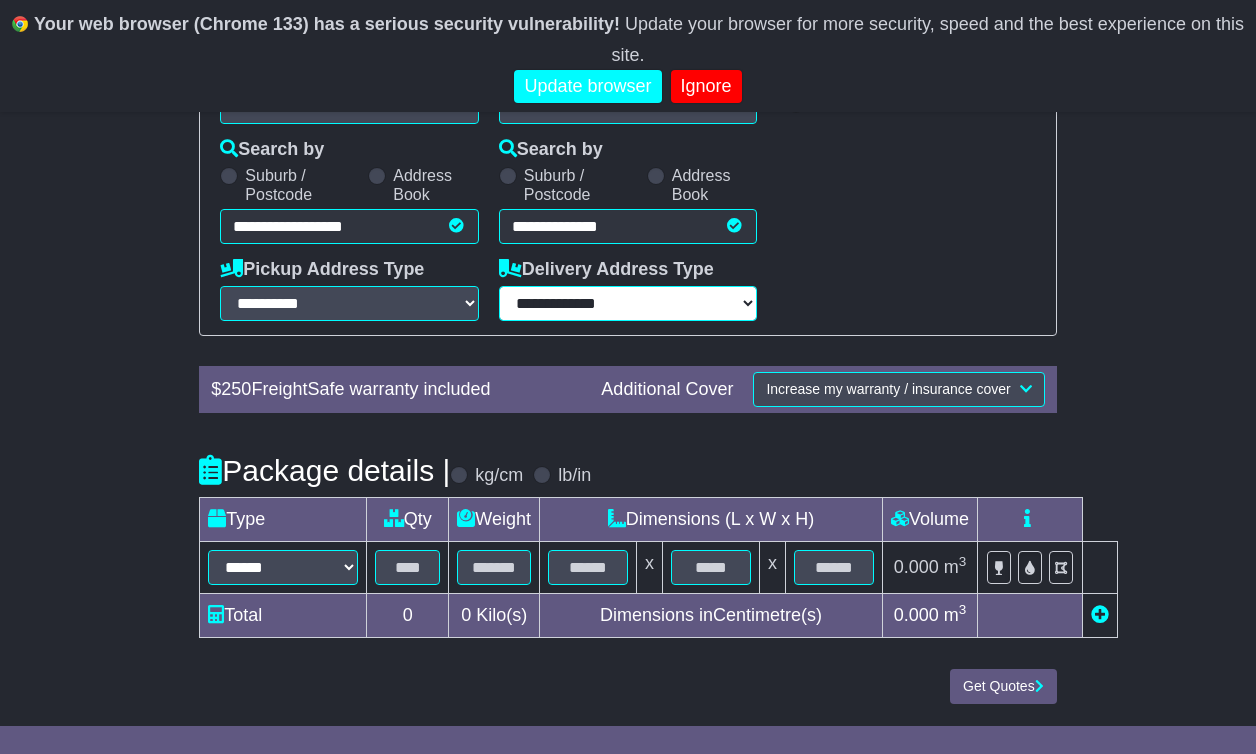 click on "**********" at bounding box center [628, 303] 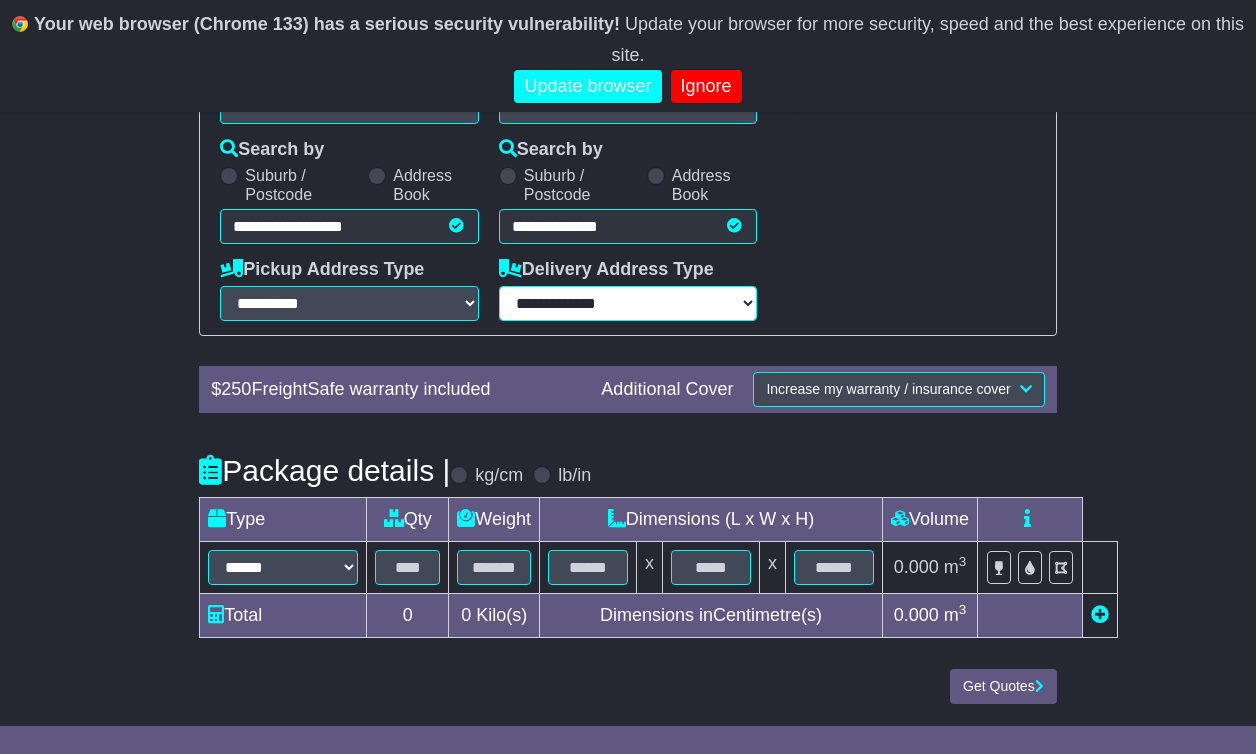 select on "**********" 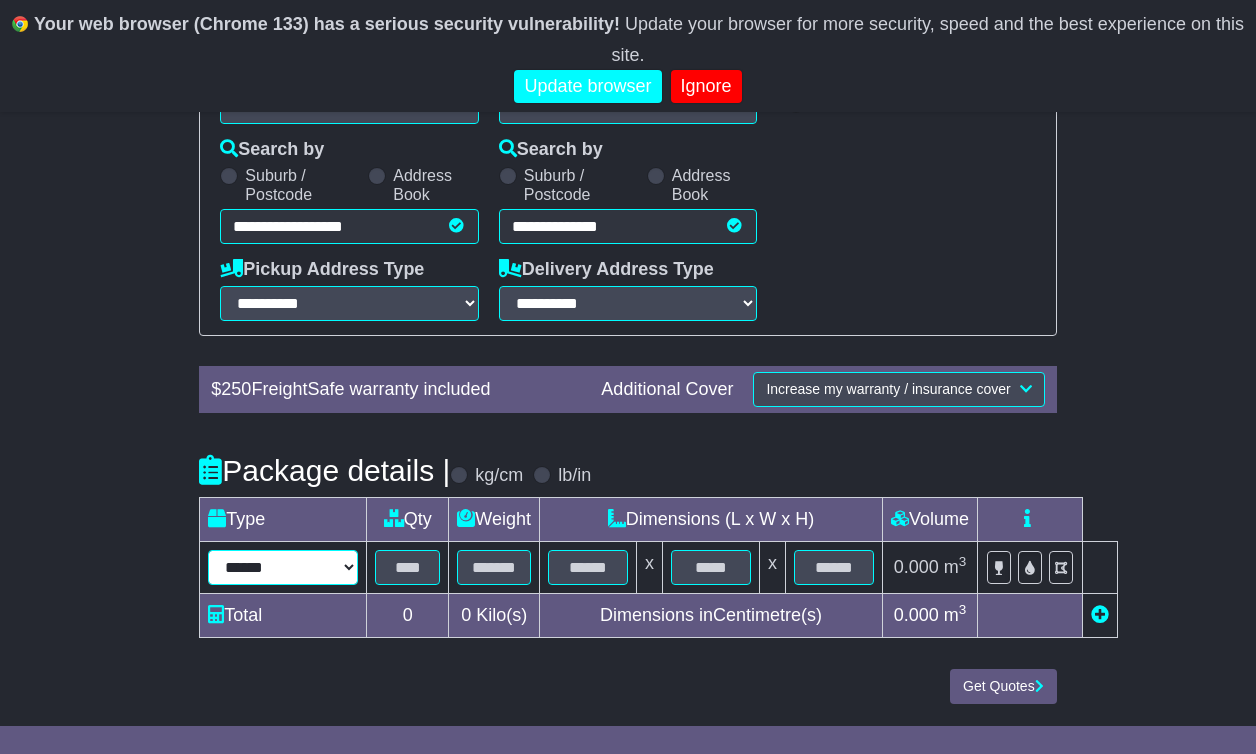 click on "****** ****** *** ******** ***** **** **** ****** *** *******" at bounding box center (283, 567) 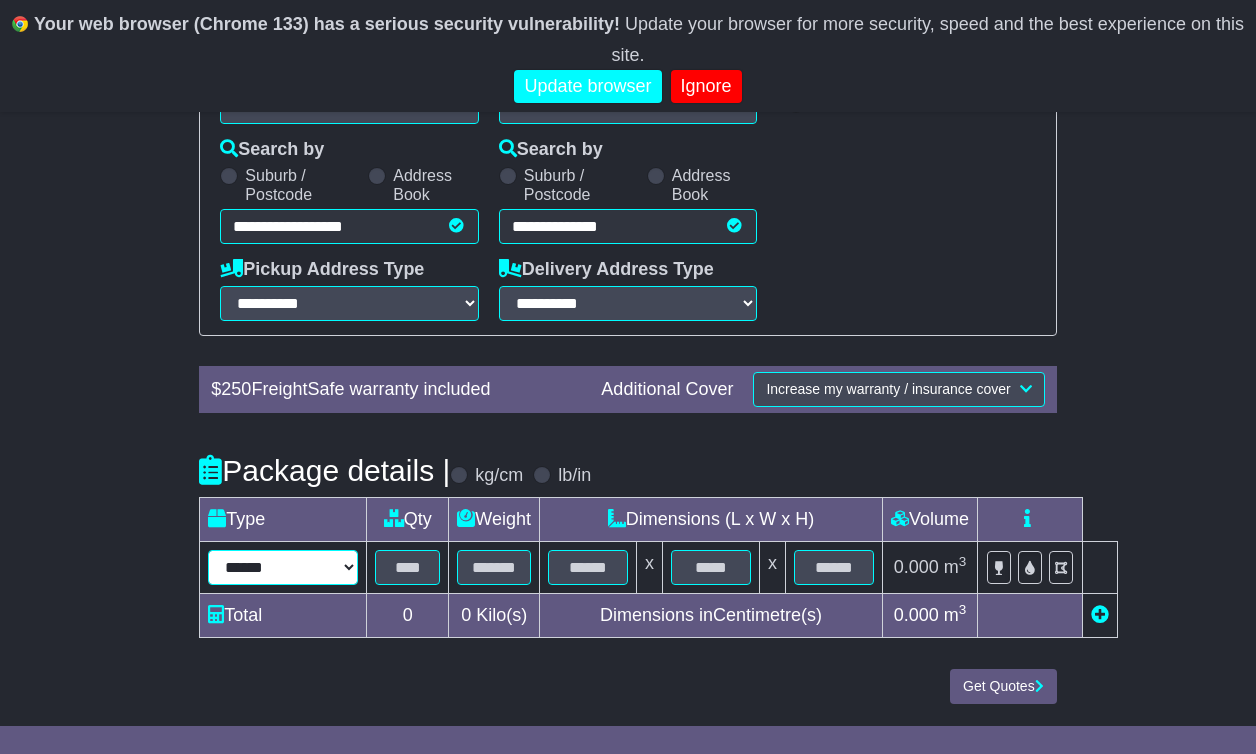 select on "*****" 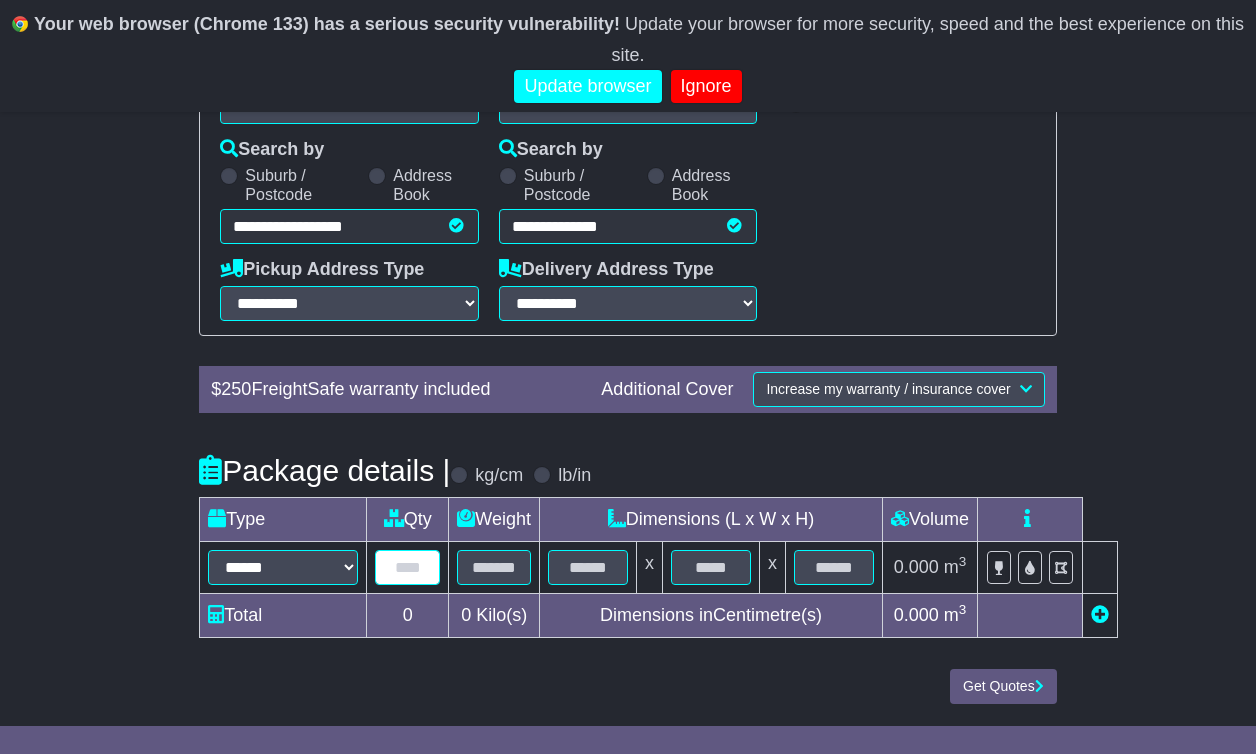 click at bounding box center (407, 567) 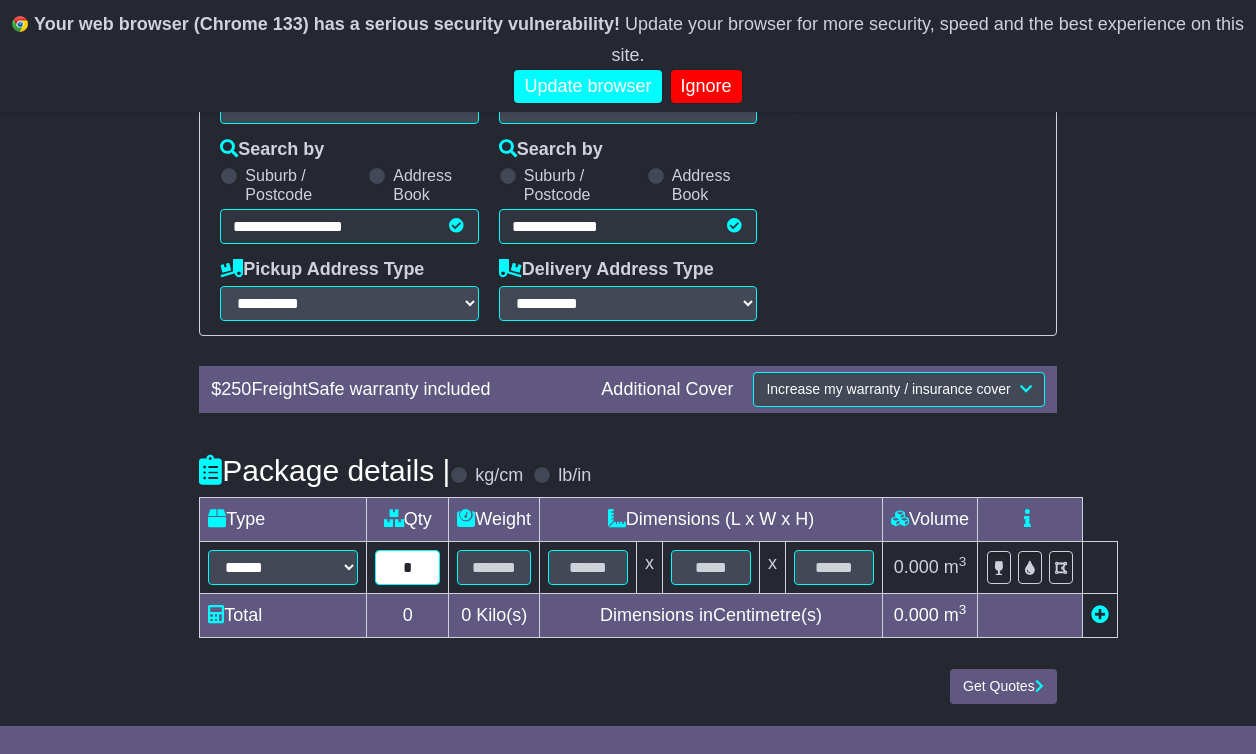 type on "*" 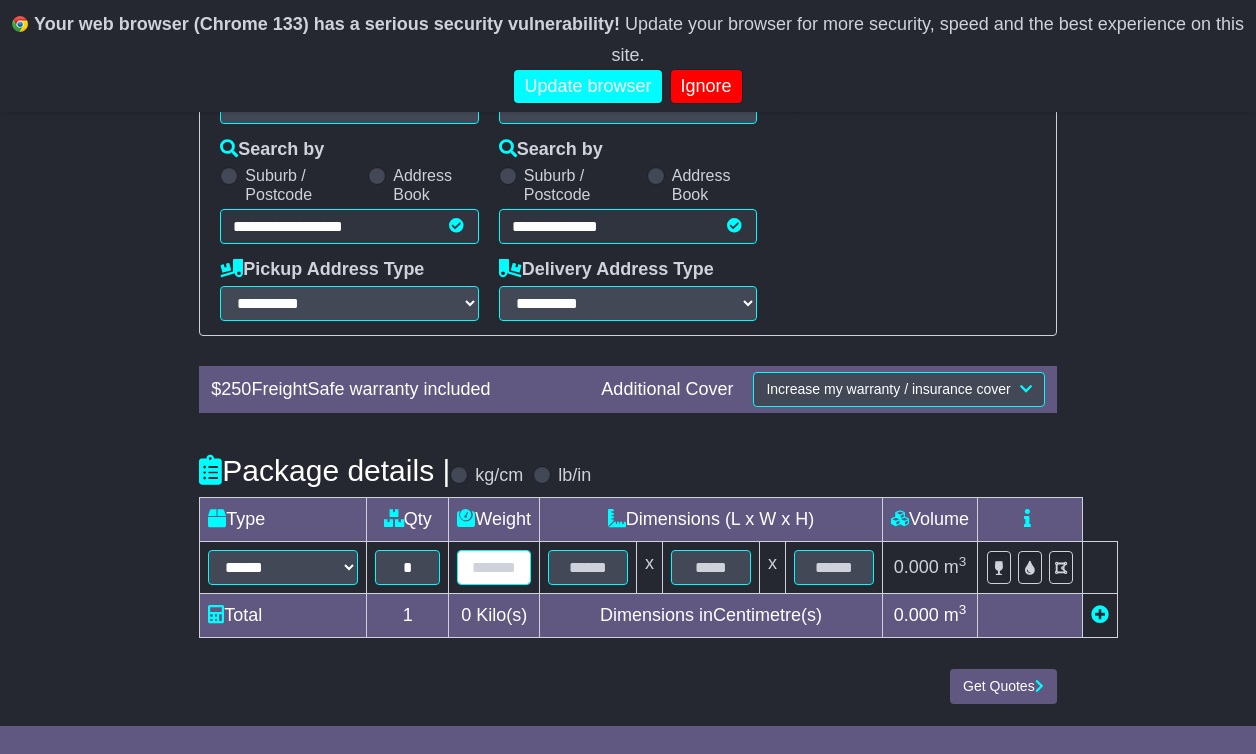 click at bounding box center (494, 567) 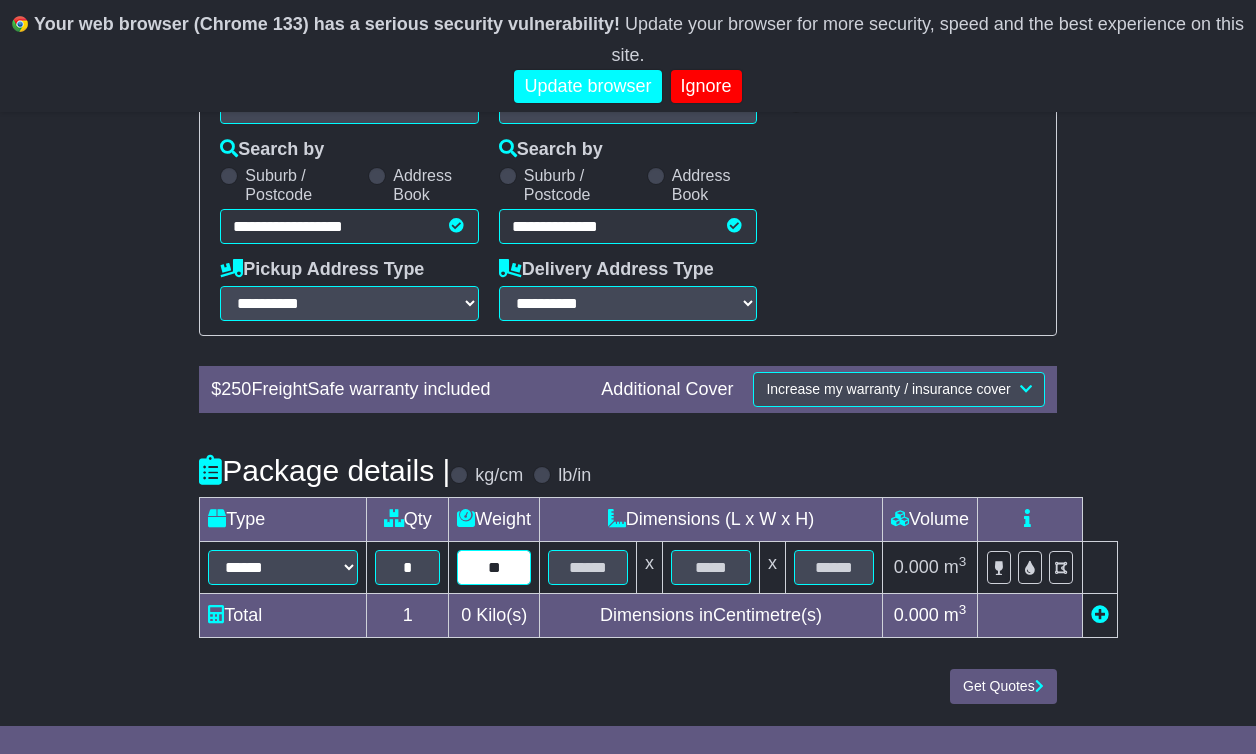 type on "**" 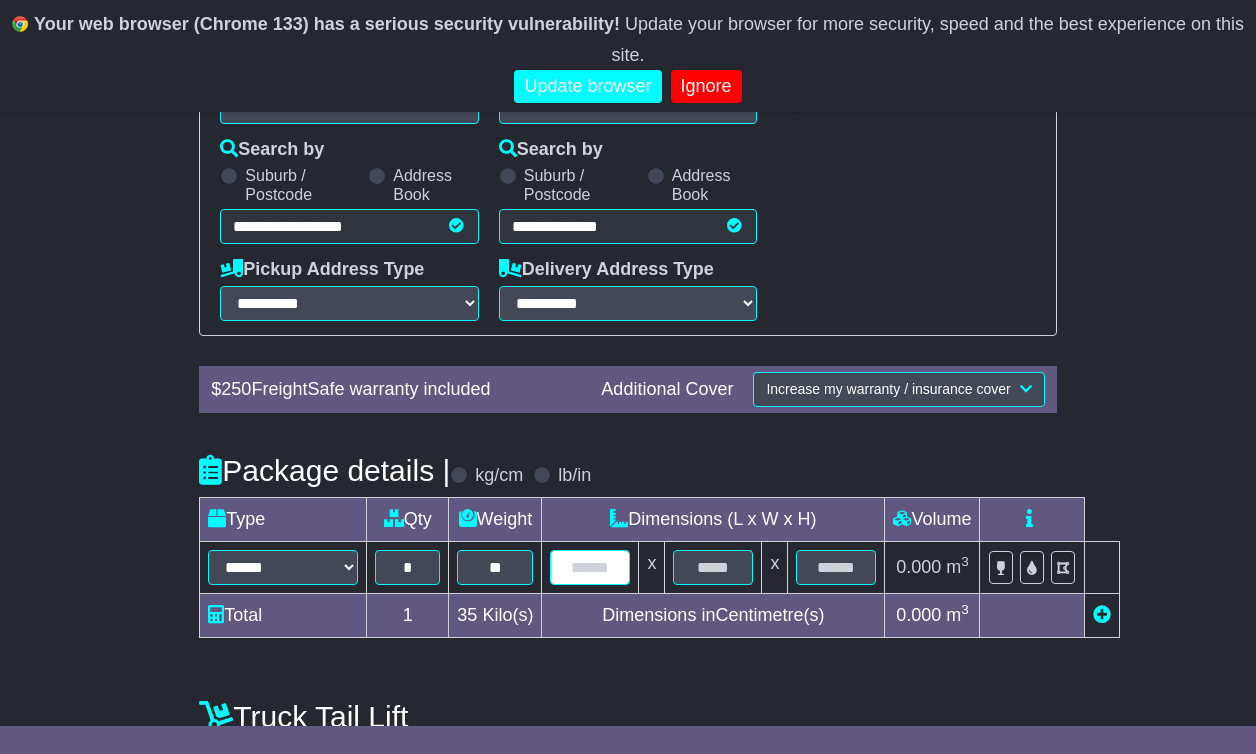 click at bounding box center (590, 567) 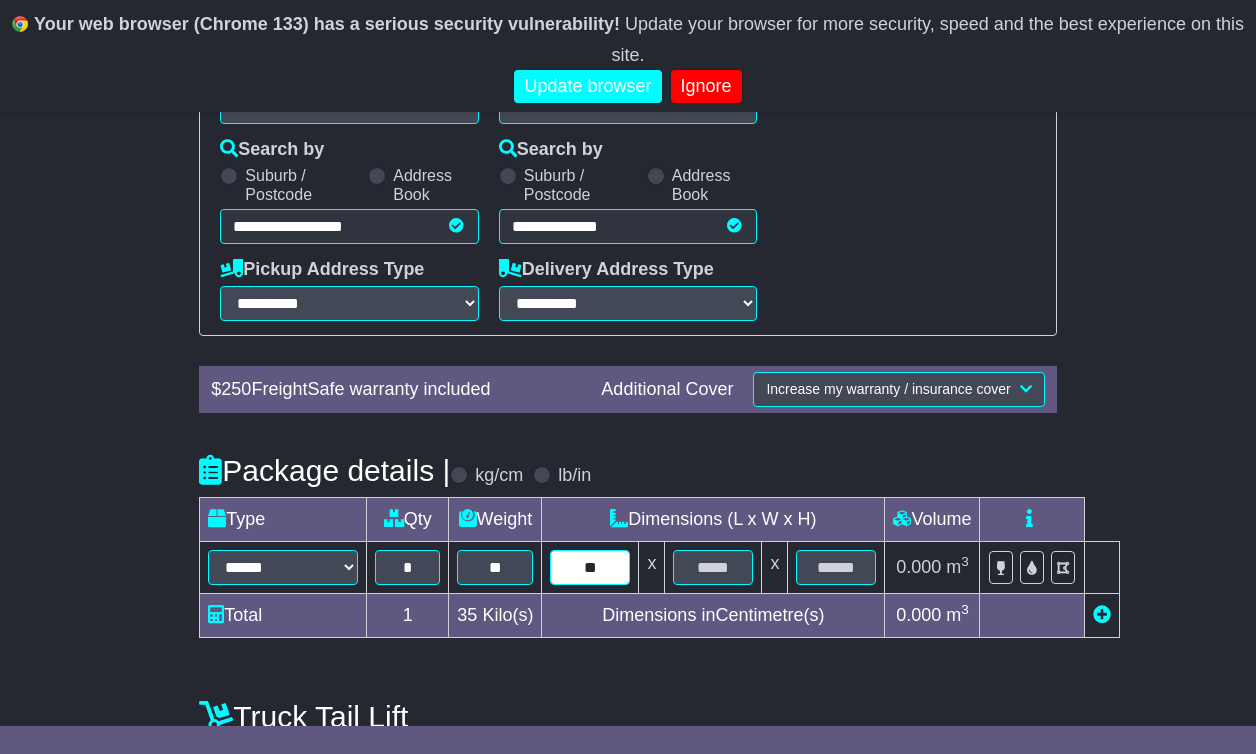 type on "**" 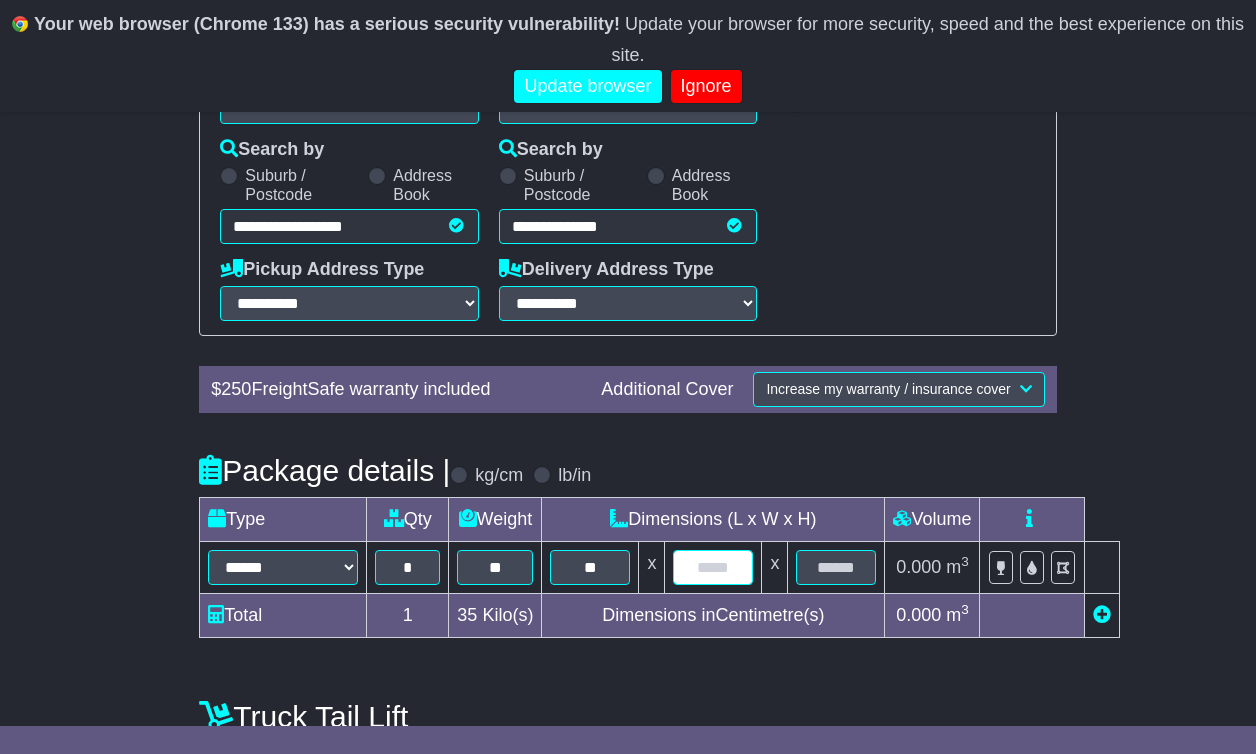 click at bounding box center (713, 567) 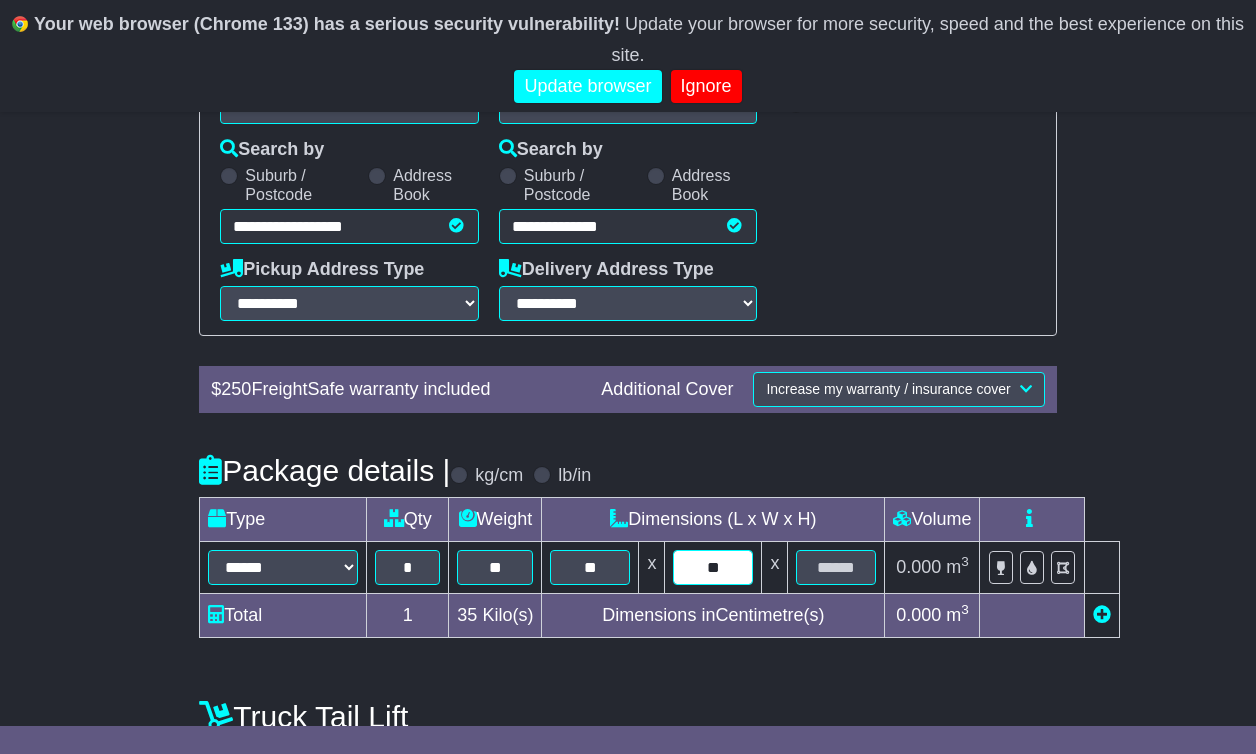 type on "**" 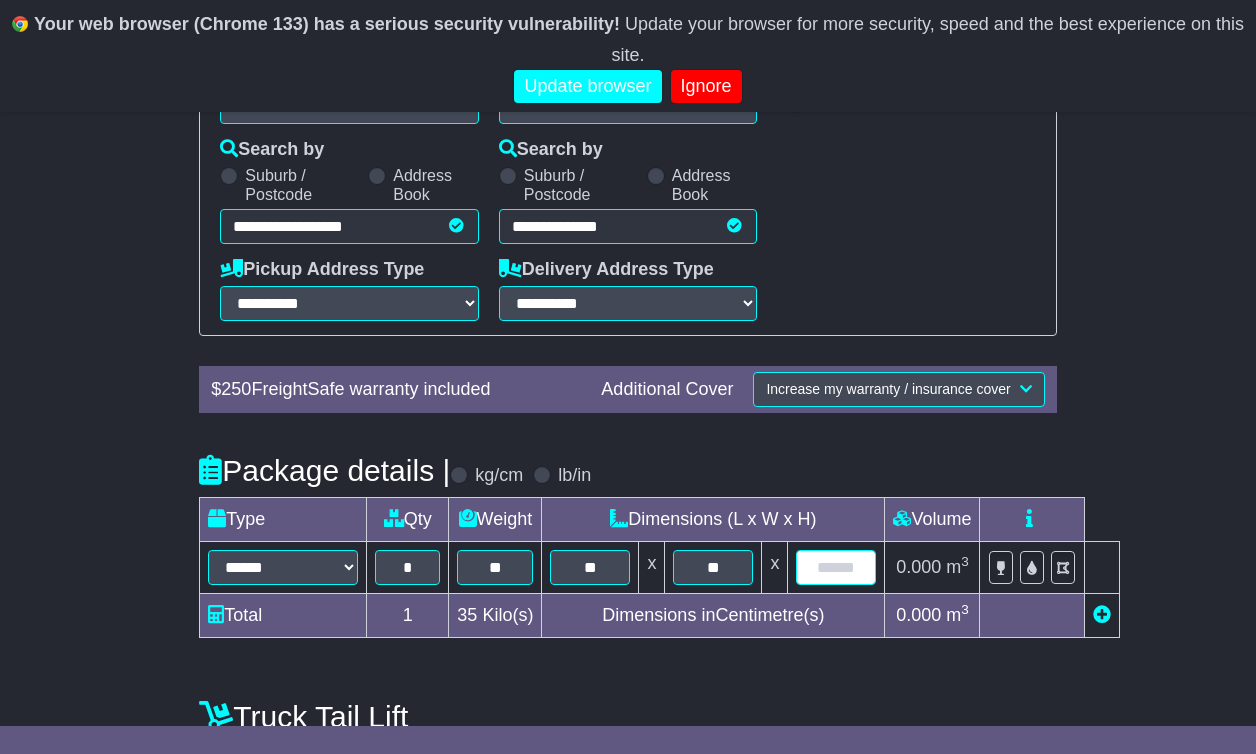 click at bounding box center [836, 567] 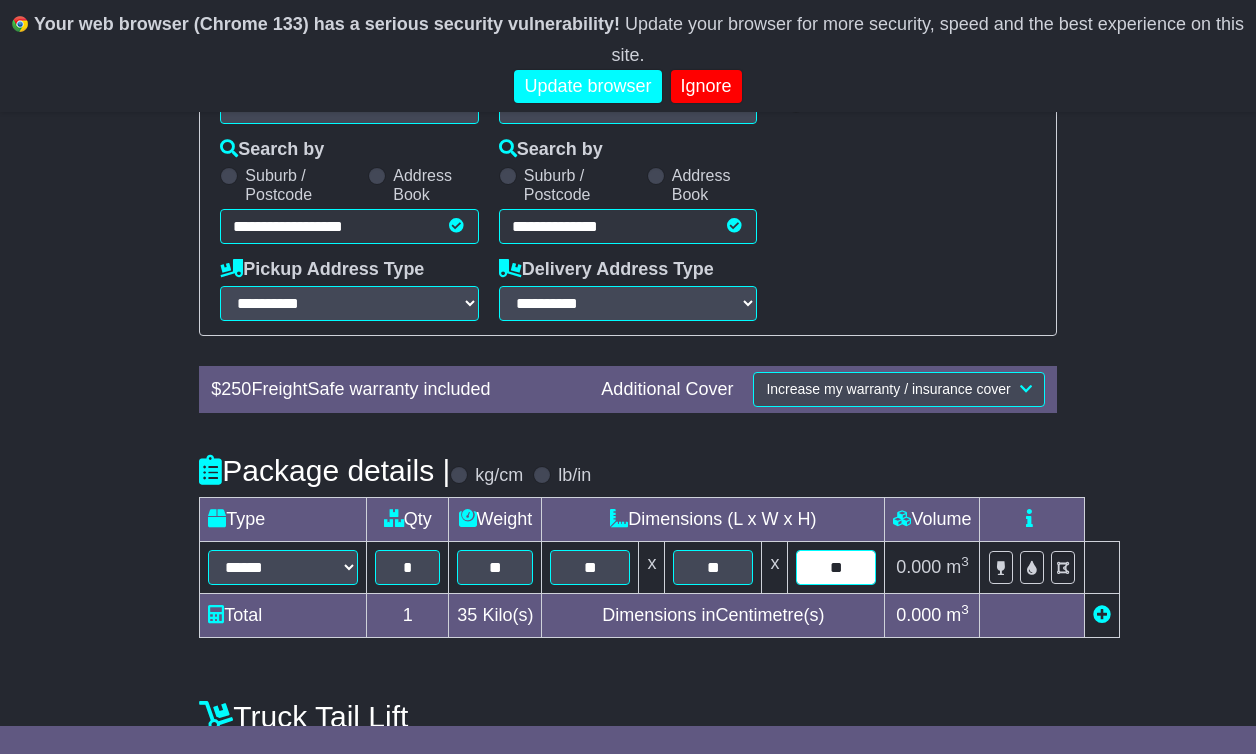 type on "**" 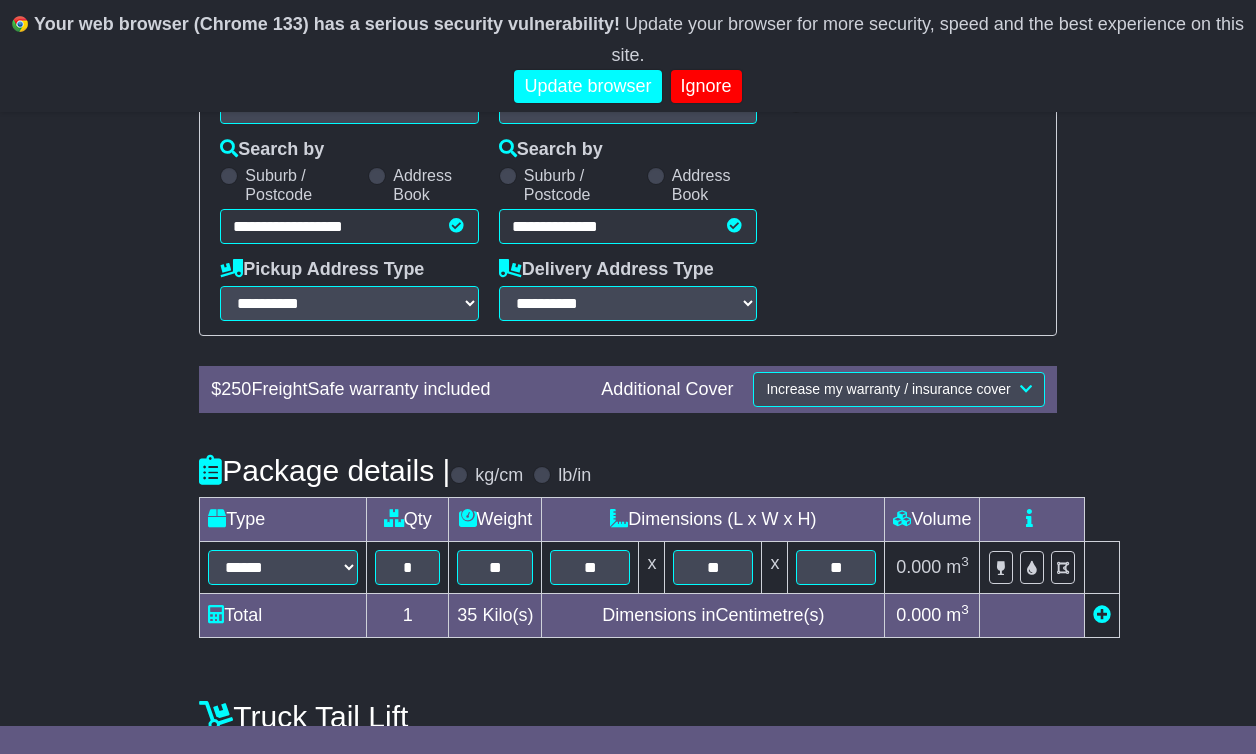click on "**********" at bounding box center (628, 356) 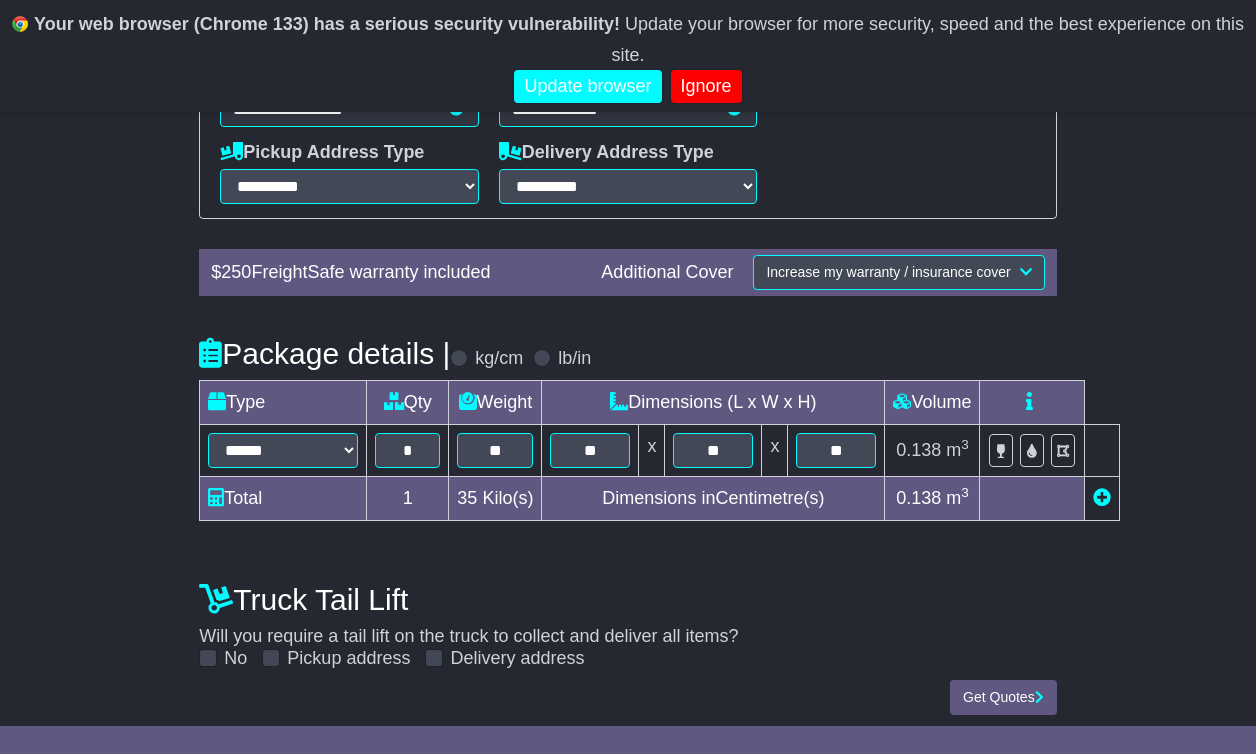 scroll, scrollTop: 519, scrollLeft: 0, axis: vertical 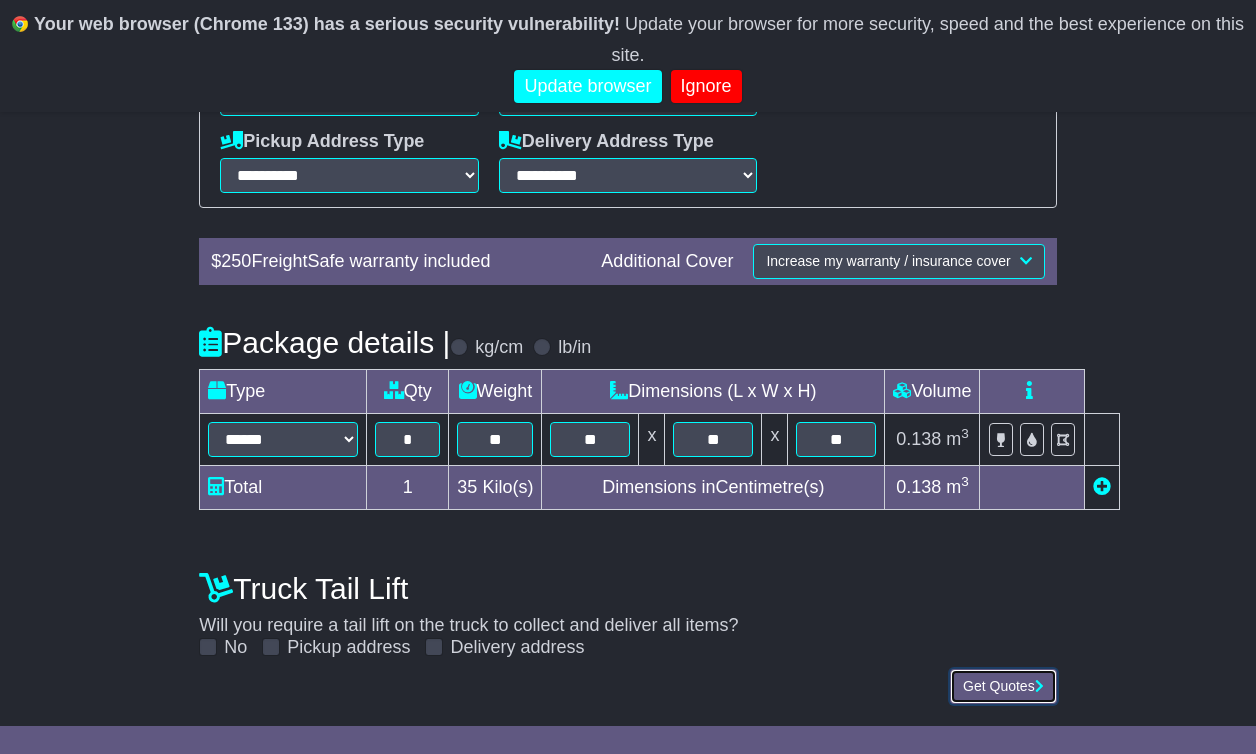 click on "Get Quotes" at bounding box center [1003, 686] 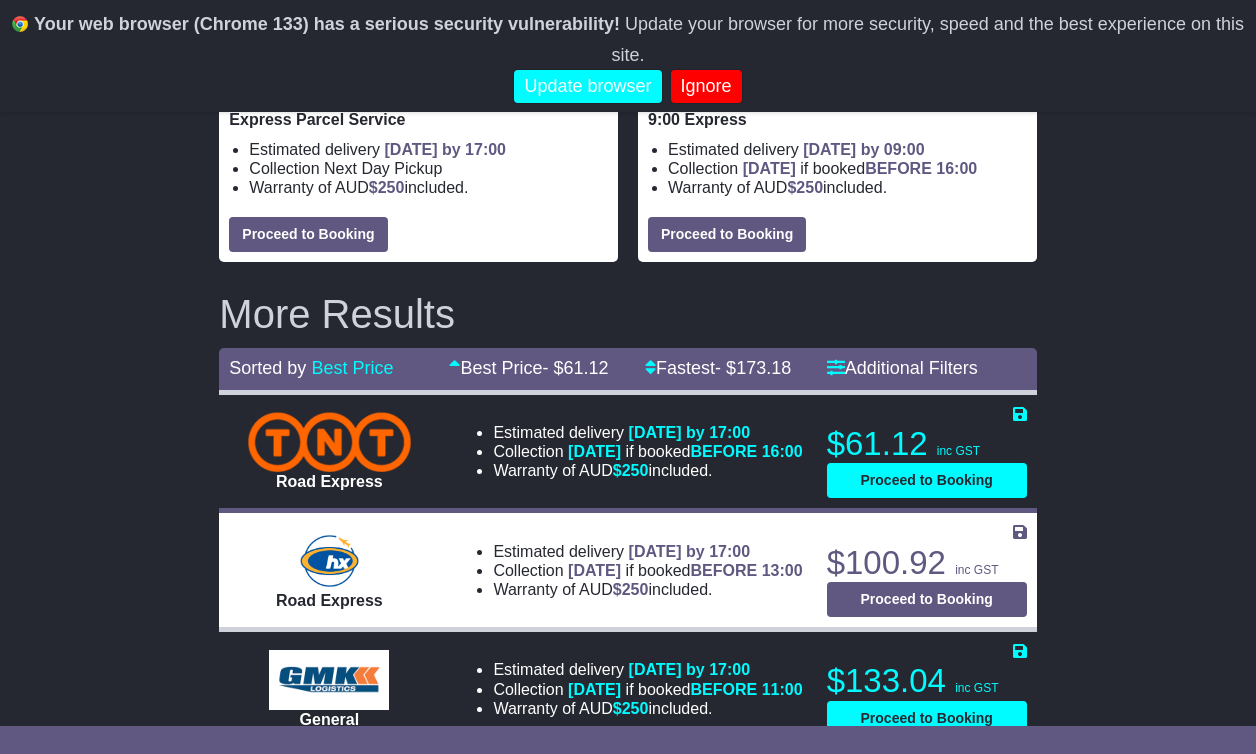 scroll, scrollTop: 635, scrollLeft: 0, axis: vertical 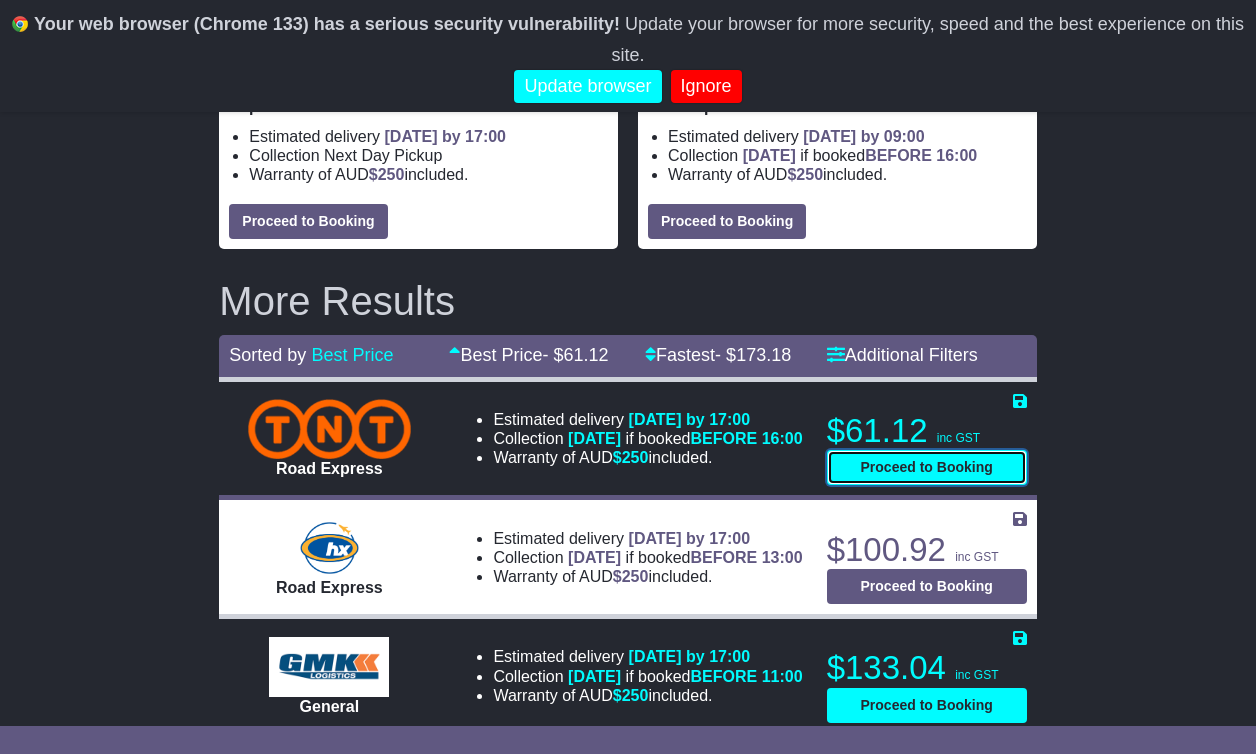 click on "Proceed to Booking" at bounding box center (927, 467) 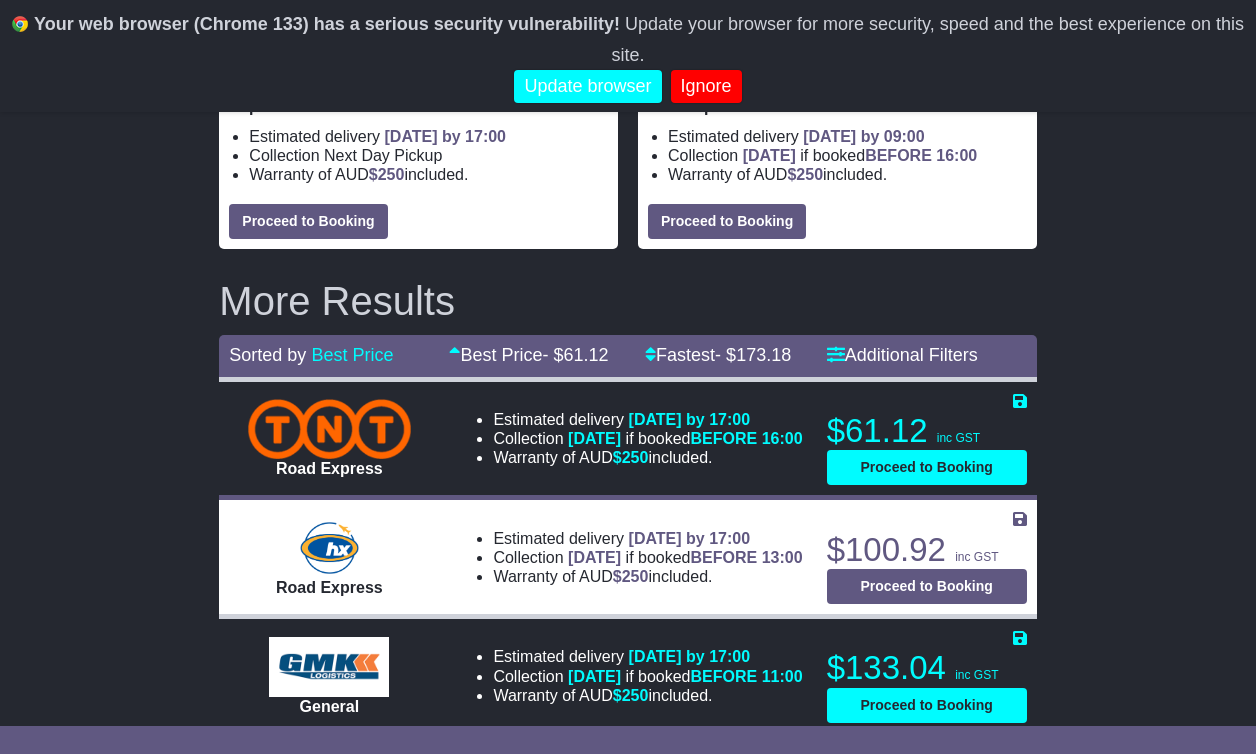 select on "*****" 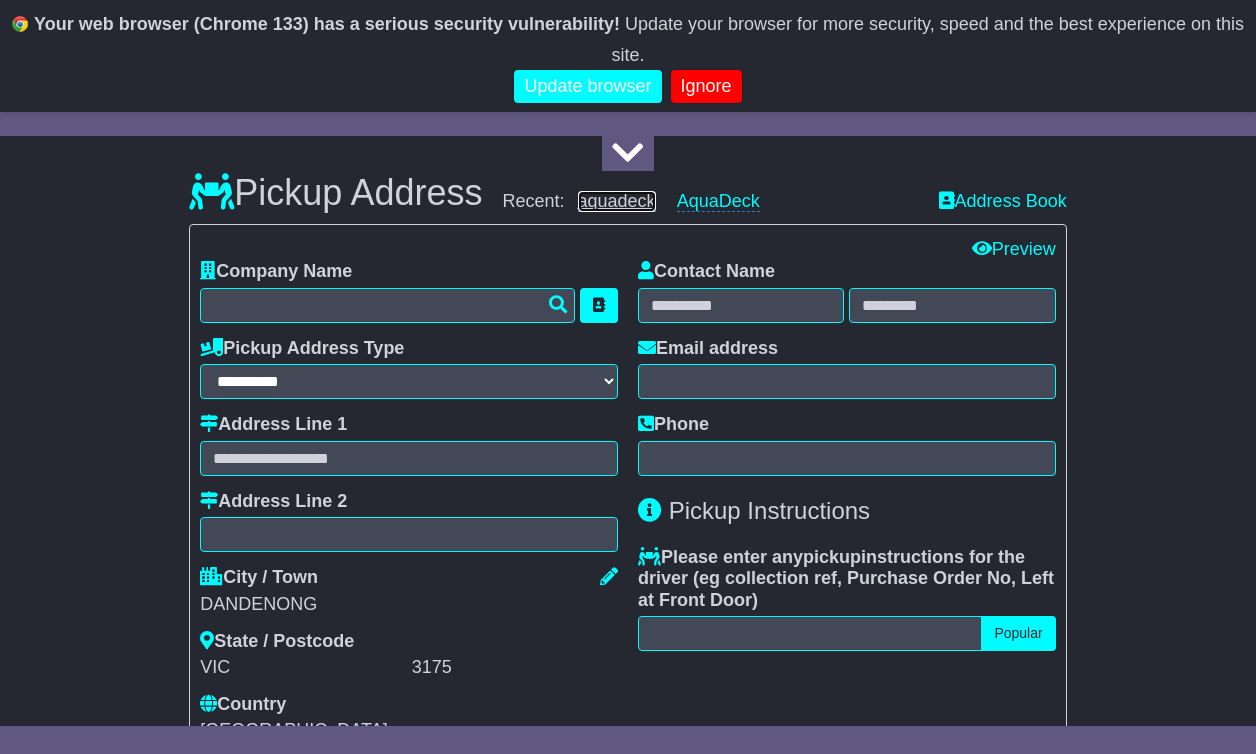 click on "aquadeck" at bounding box center [617, 201] 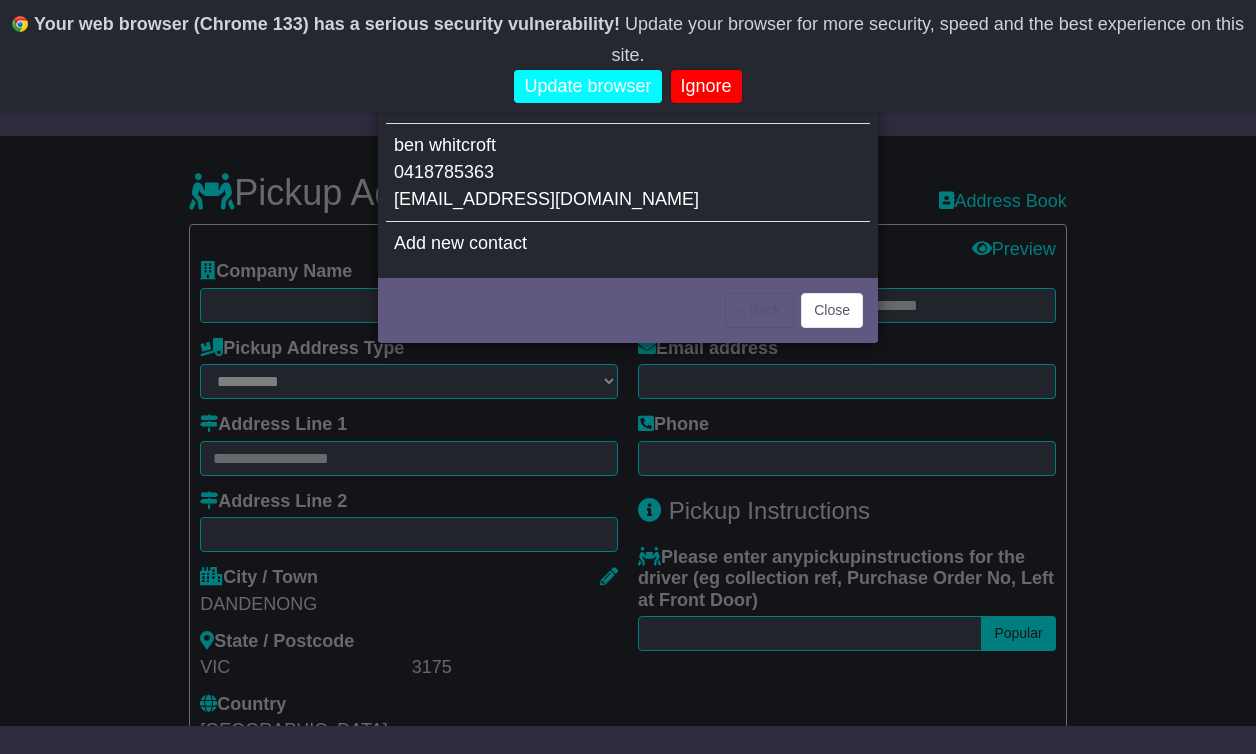click on "ben.aquadeck@gmail.com" at bounding box center (546, 199) 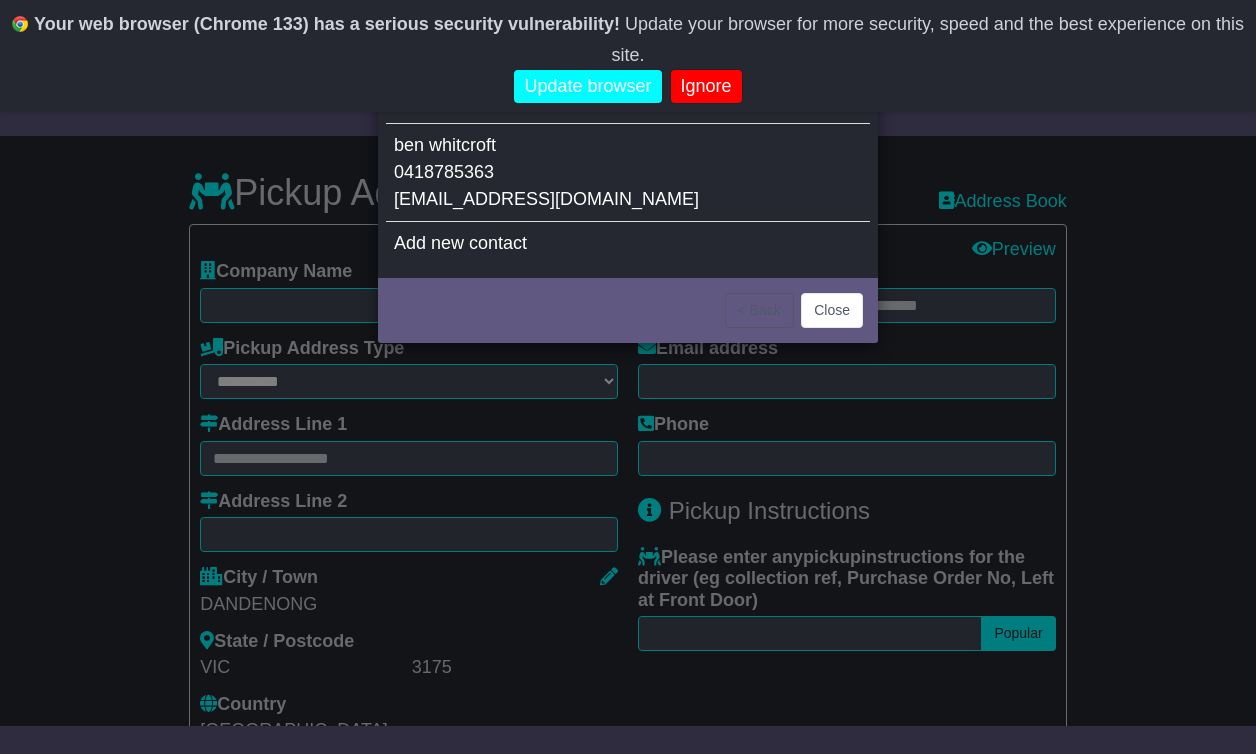 type on "********" 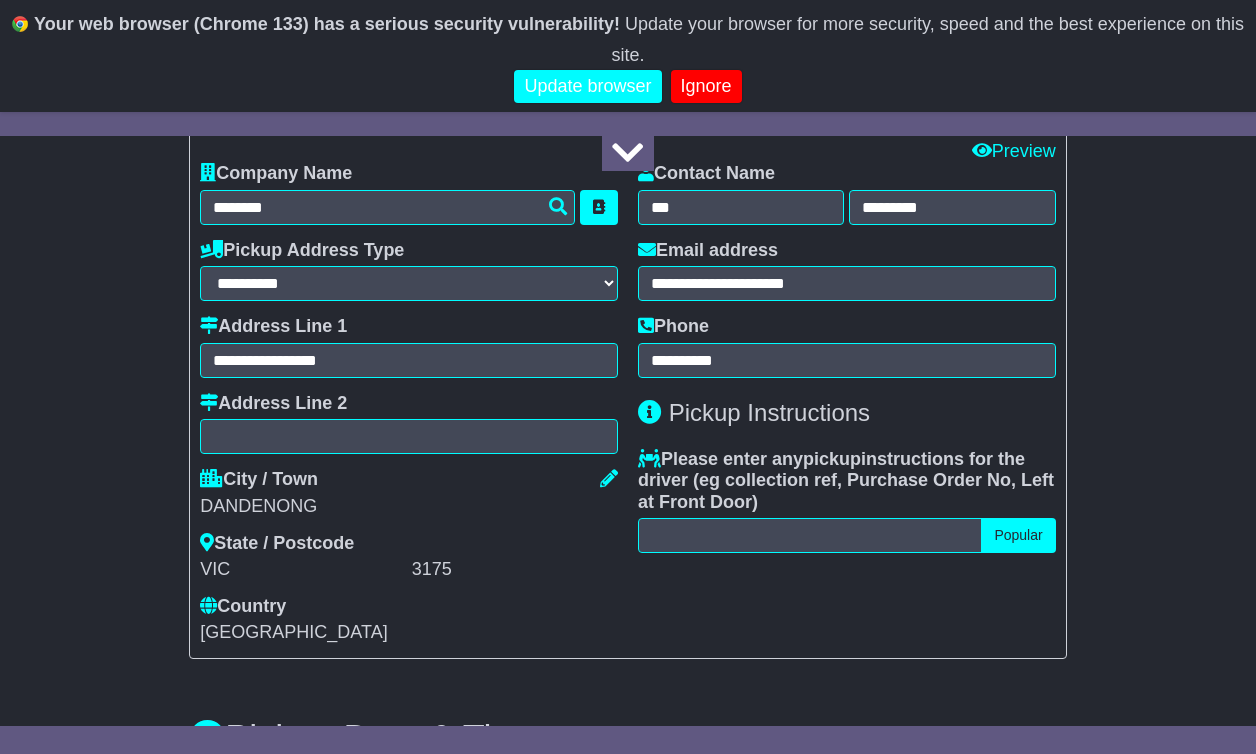 scroll, scrollTop: 747, scrollLeft: 0, axis: vertical 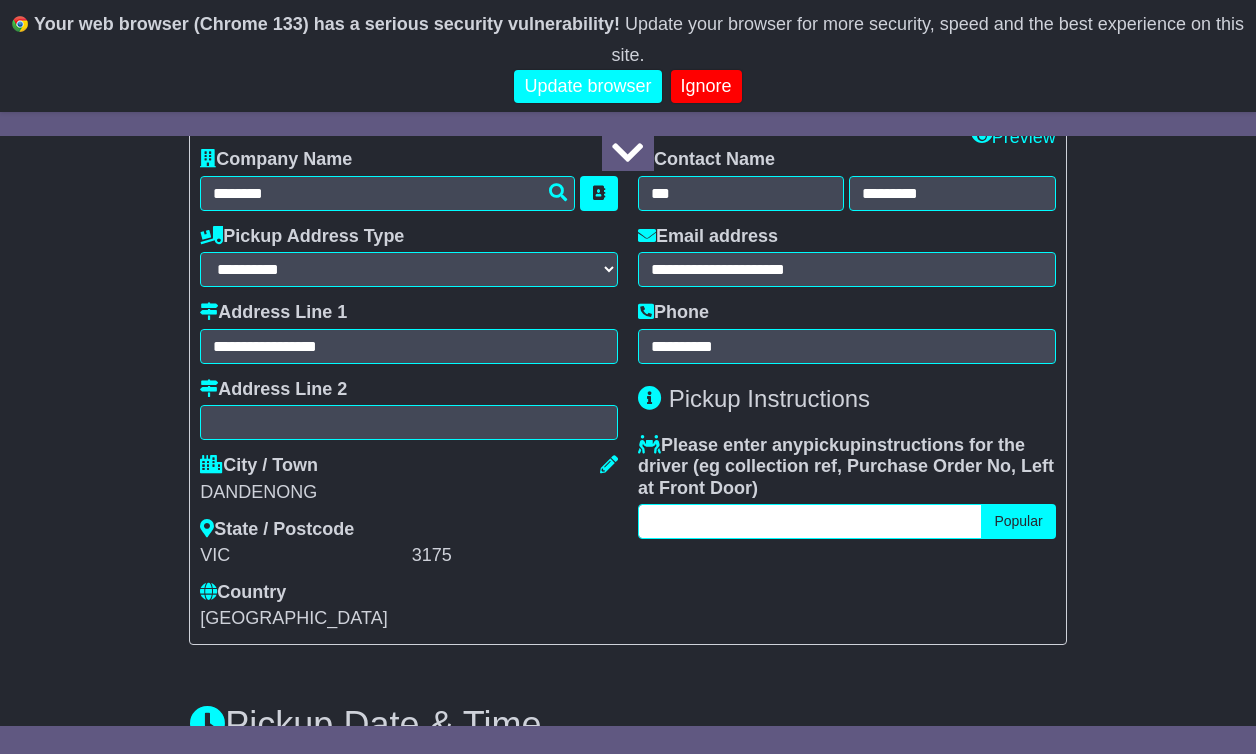 click at bounding box center (810, 521) 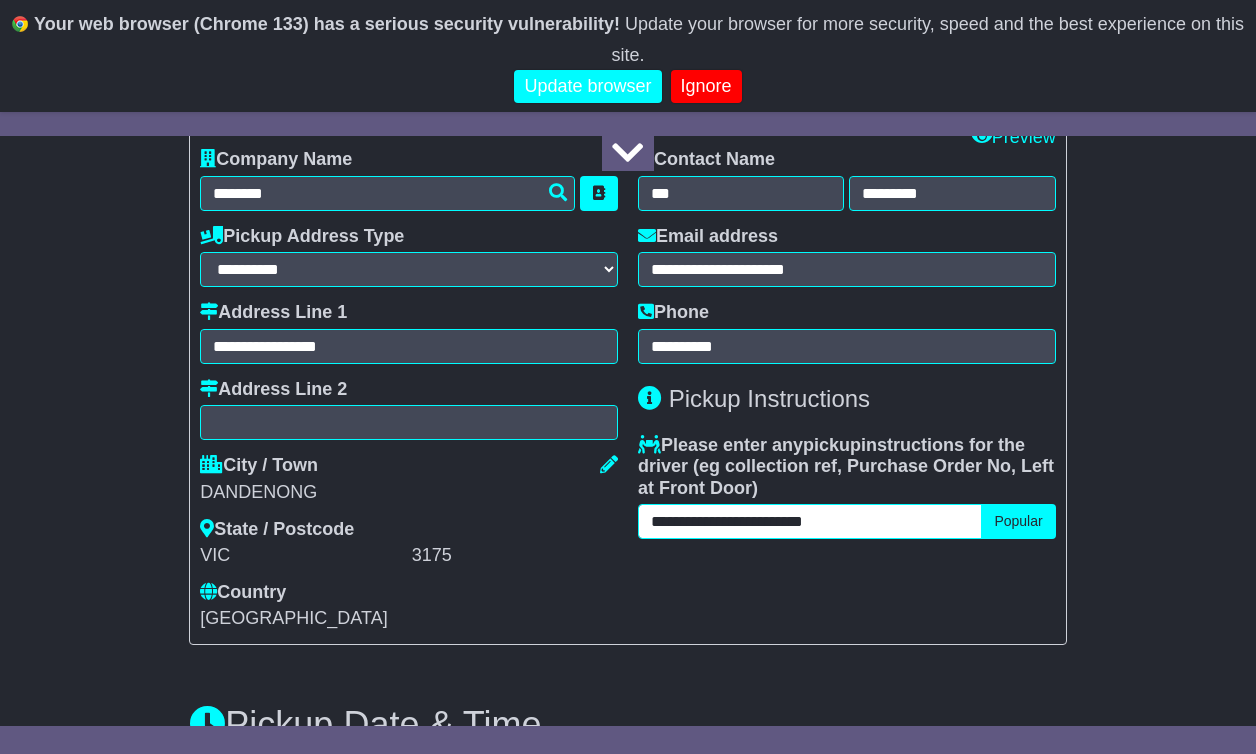 type on "**********" 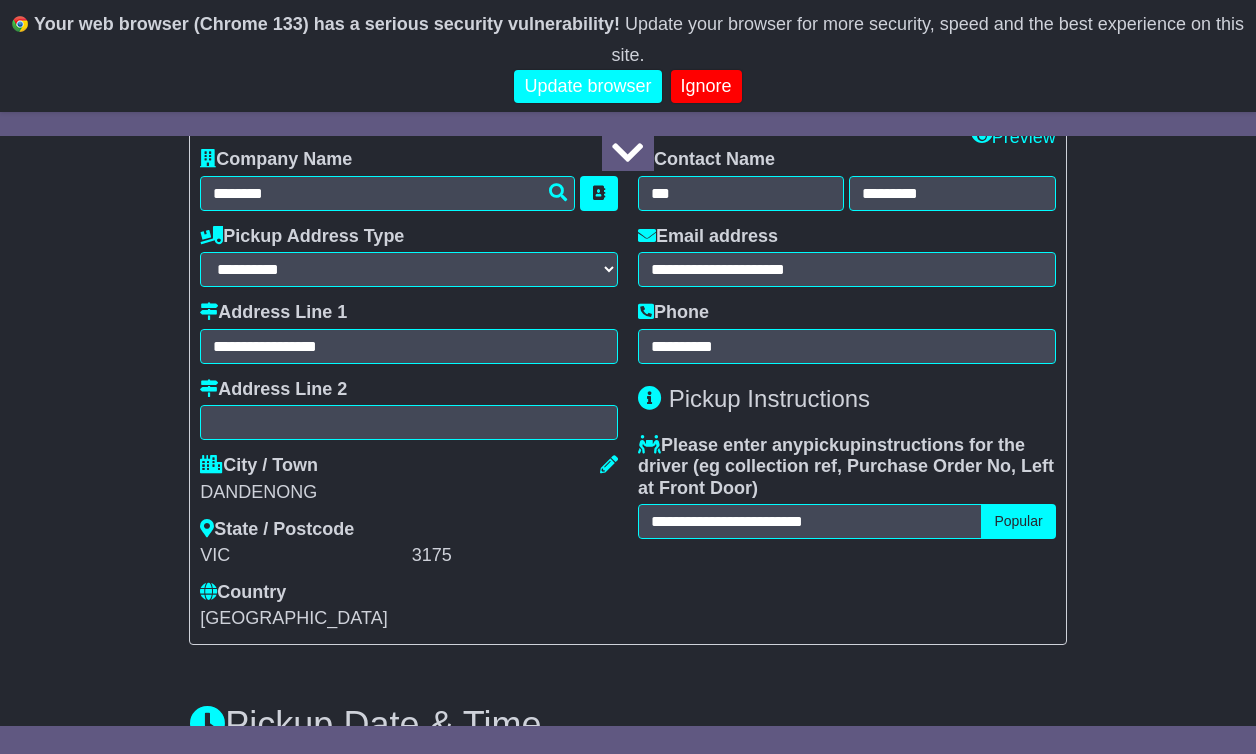 click on "**********" at bounding box center (847, 389) 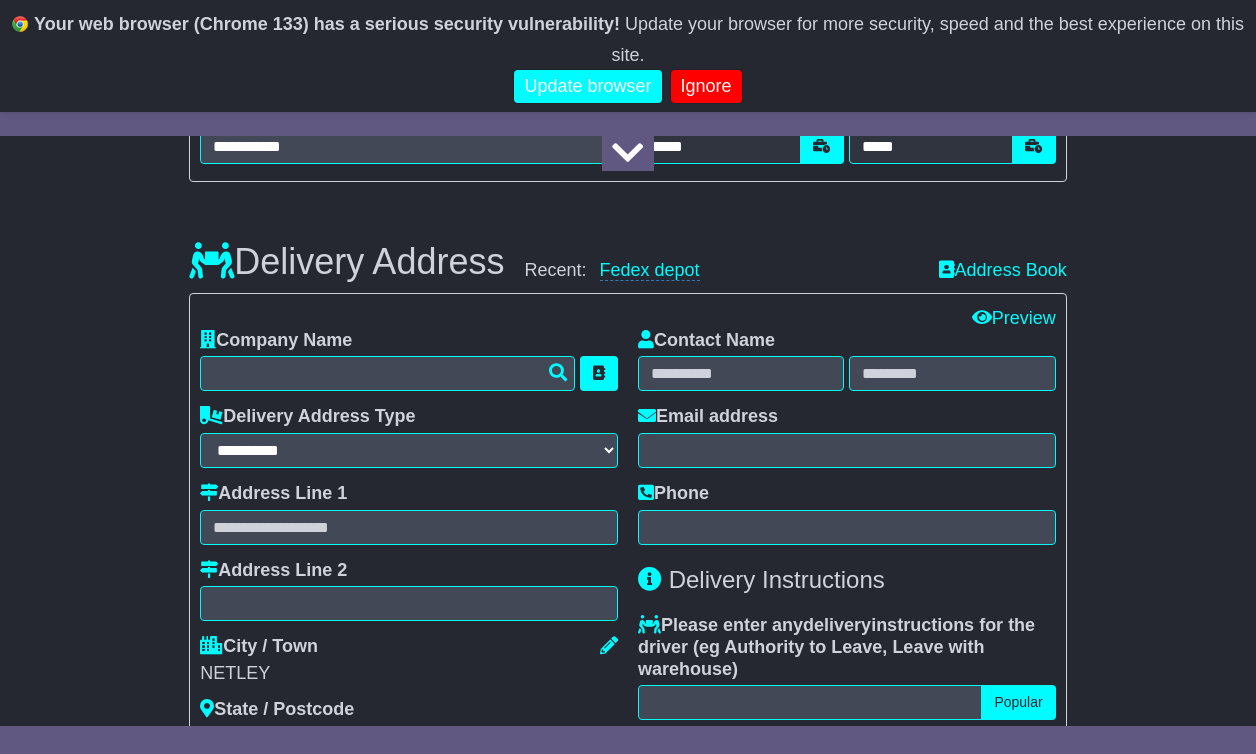 scroll, scrollTop: 1433, scrollLeft: 0, axis: vertical 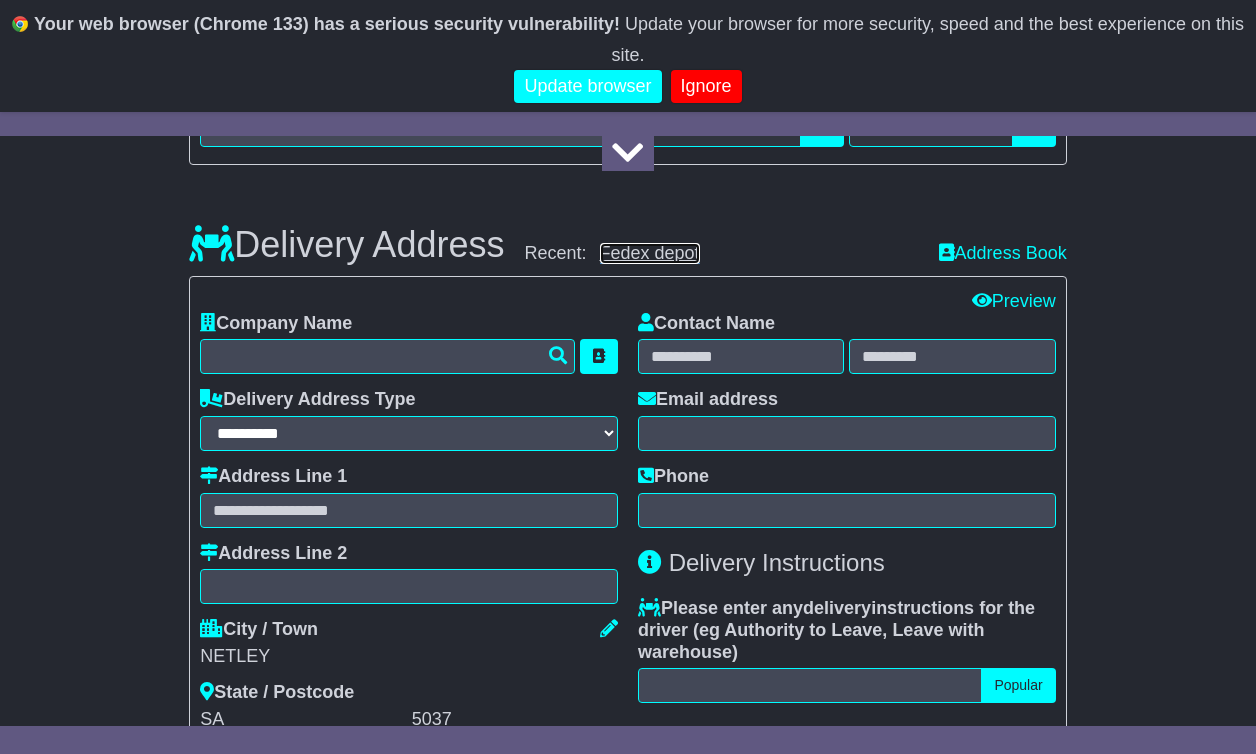 click on "Fedex depot" at bounding box center (650, 253) 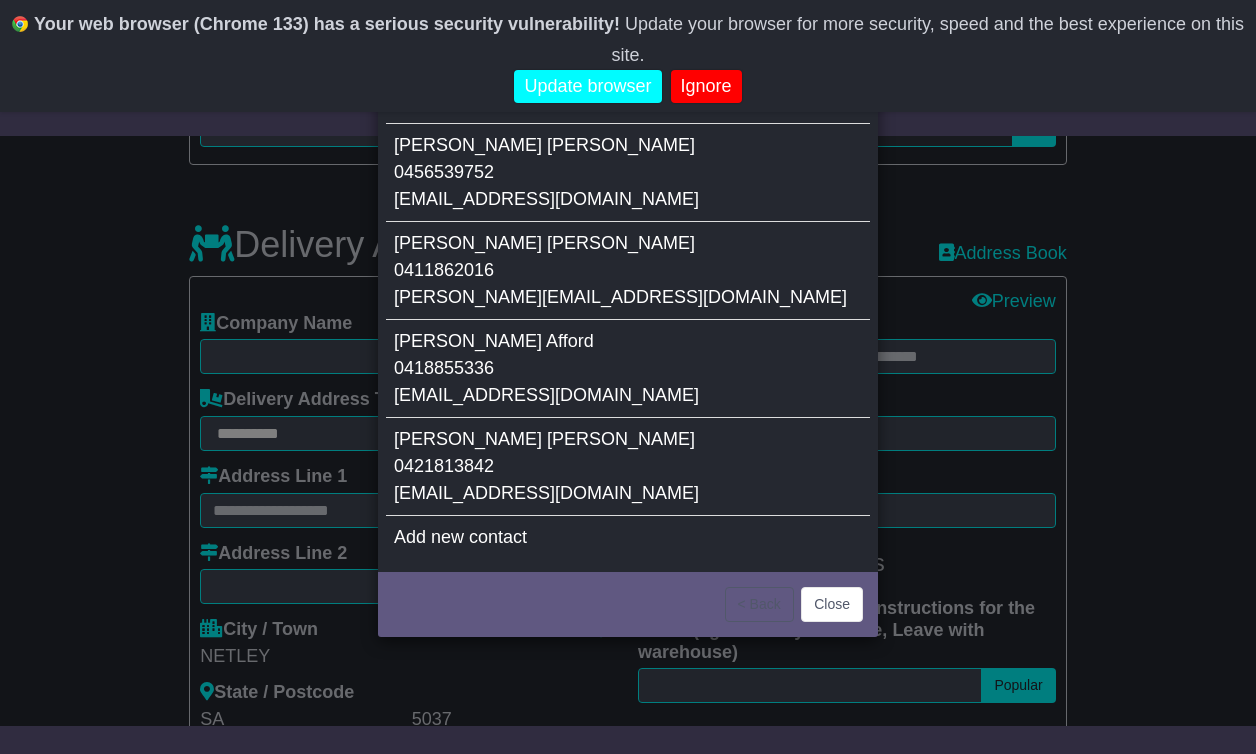 click on "Add new contact" at bounding box center [628, 538] 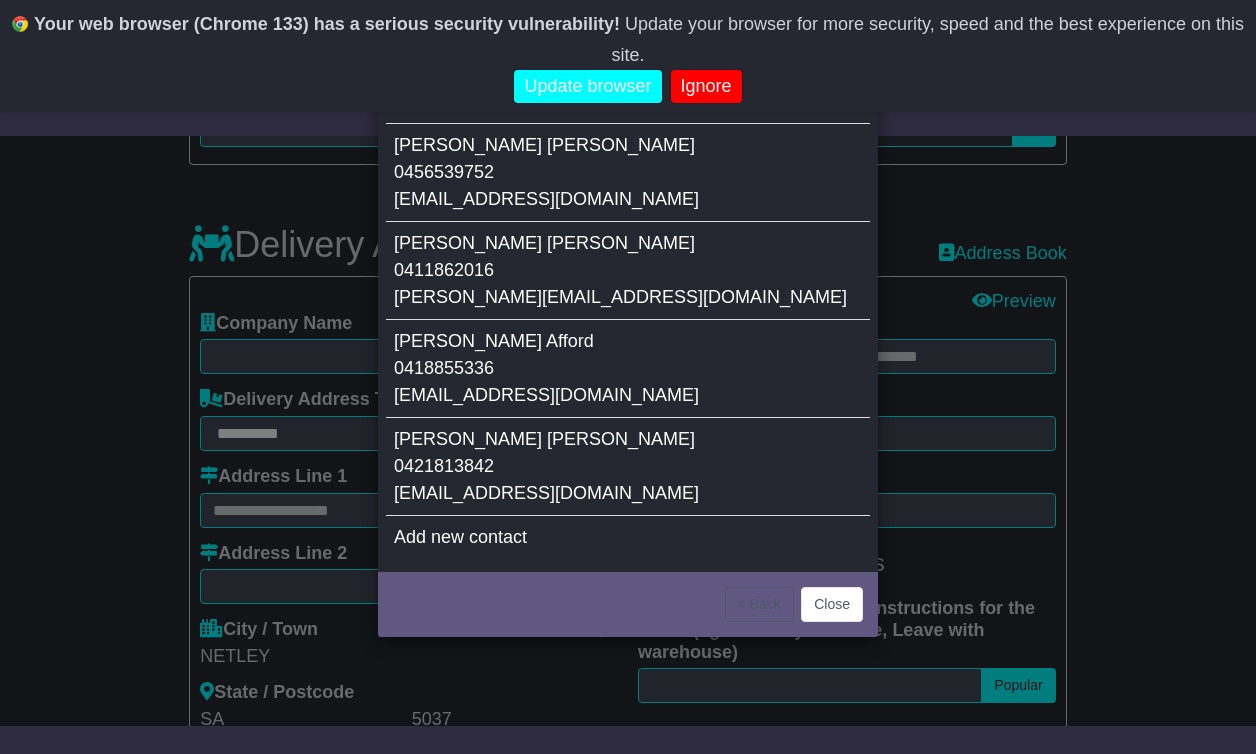 type on "**********" 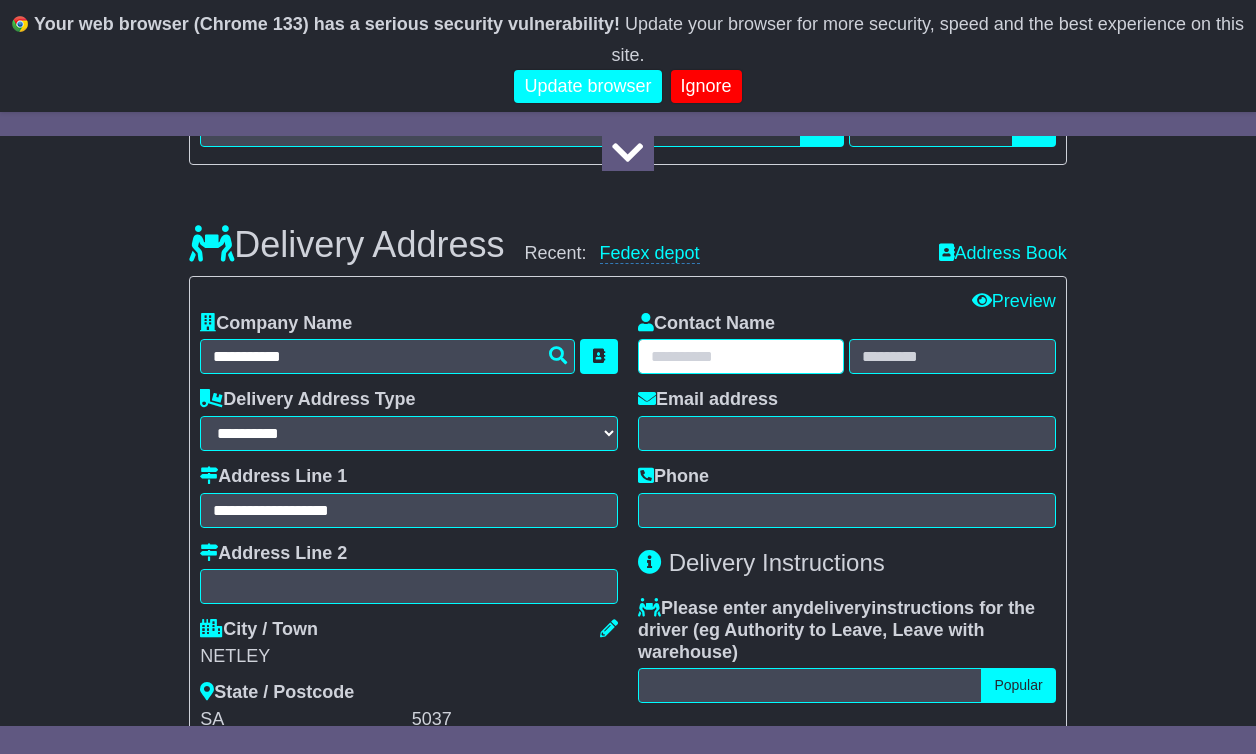 click at bounding box center (741, 356) 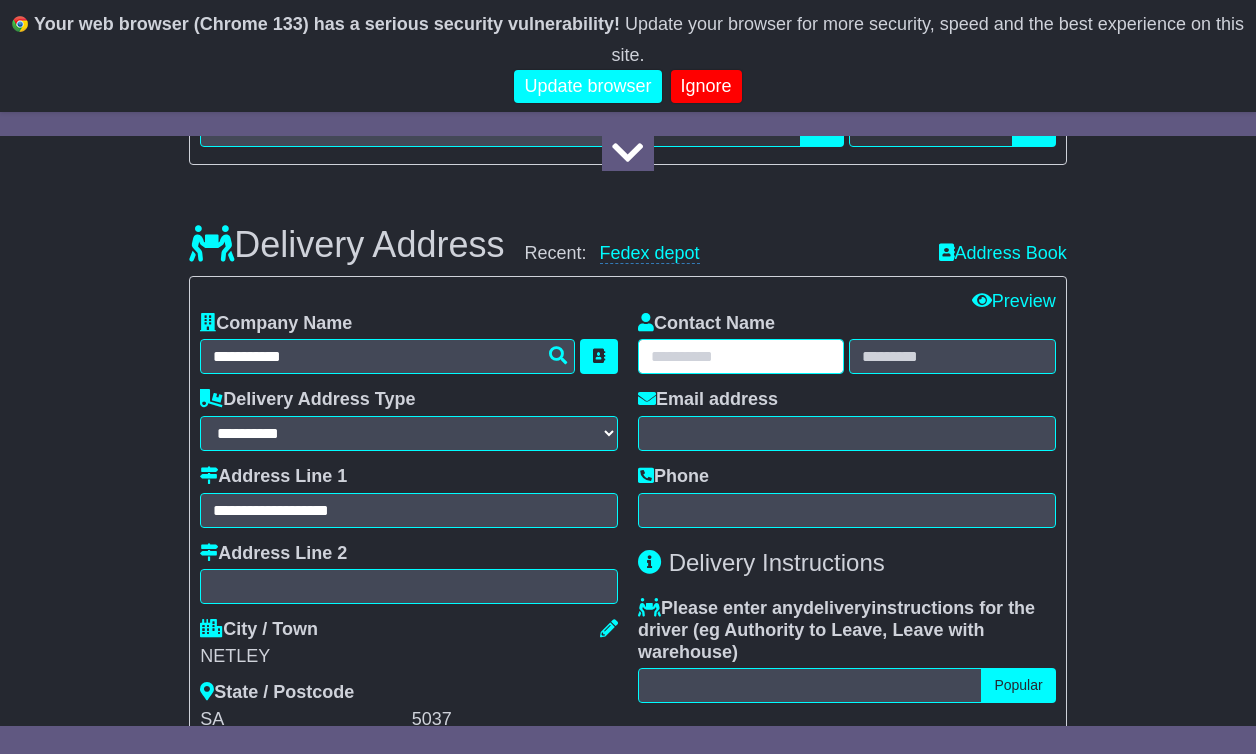 paste on "**********" 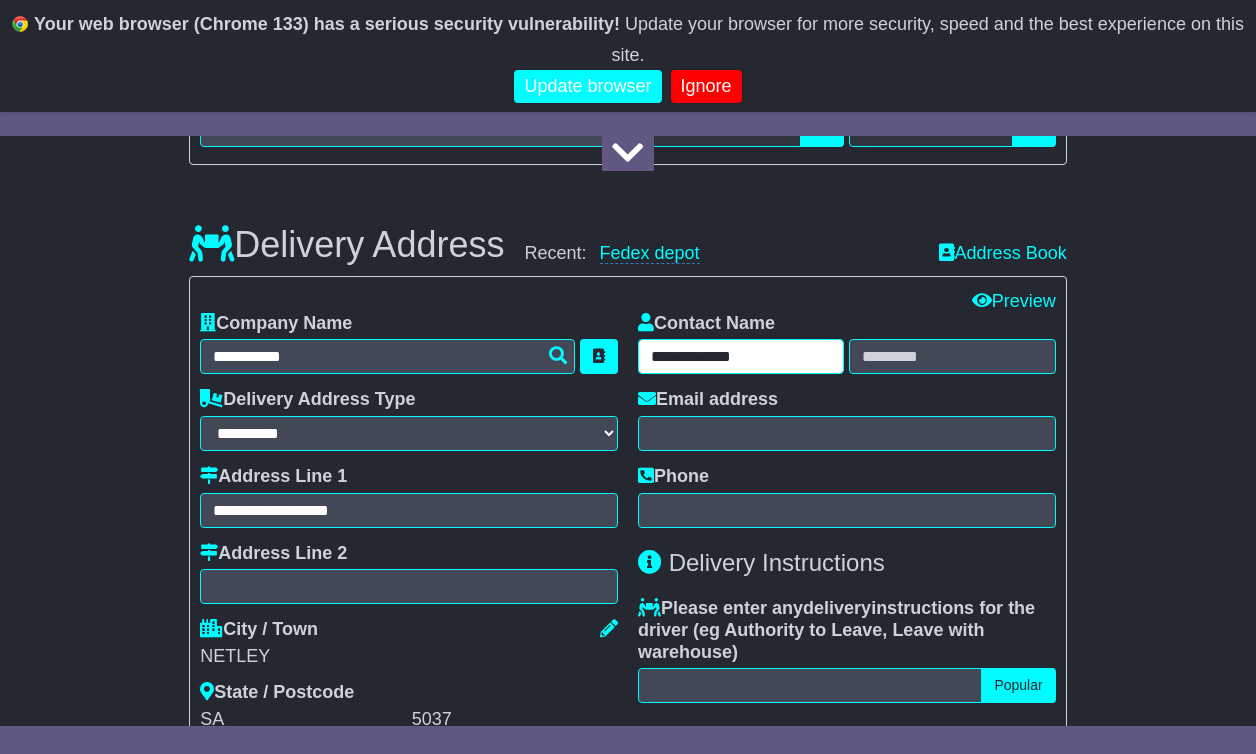 type on "**********" 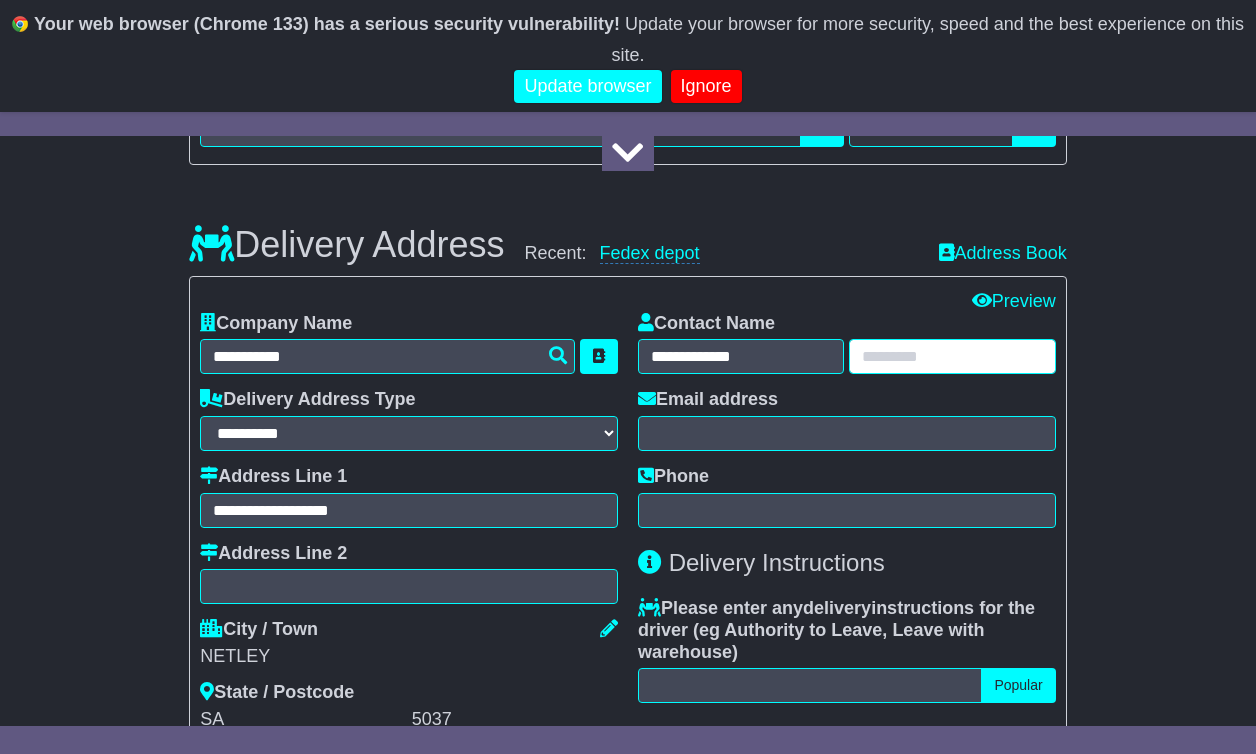 click at bounding box center (952, 356) 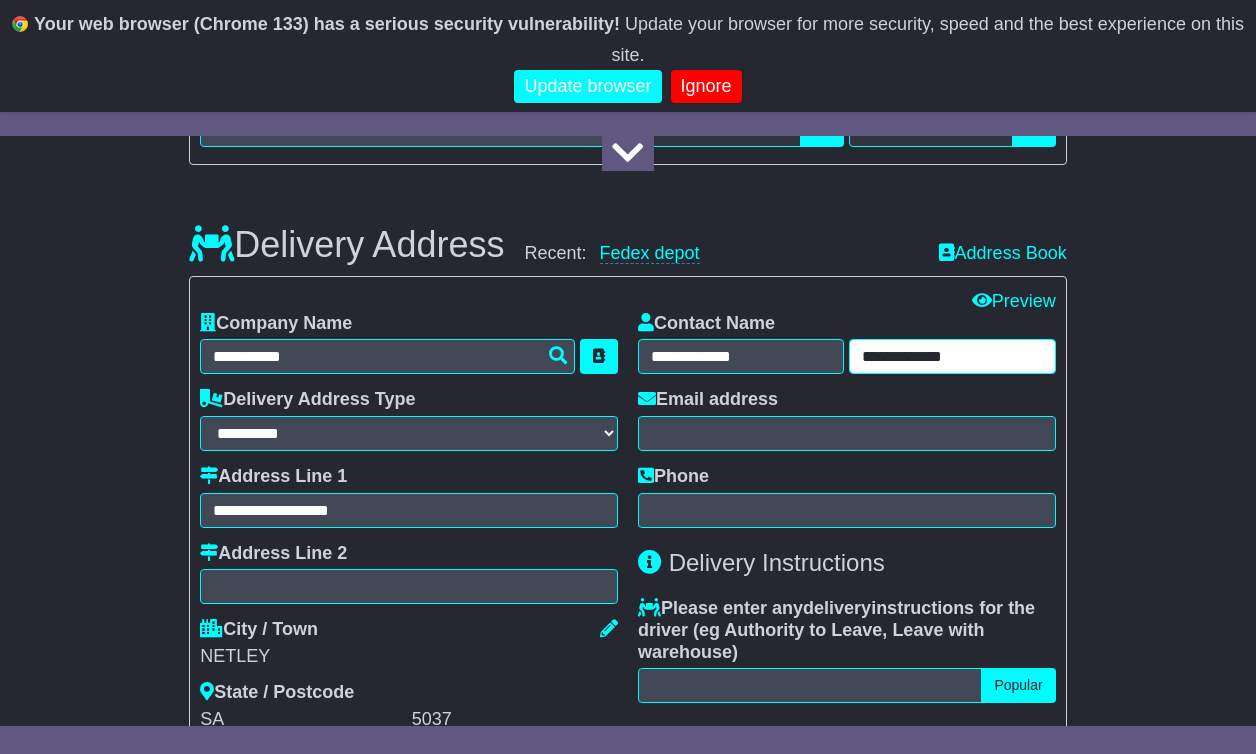 drag, startPoint x: 923, startPoint y: 356, endPoint x: 835, endPoint y: 337, distance: 90.02777 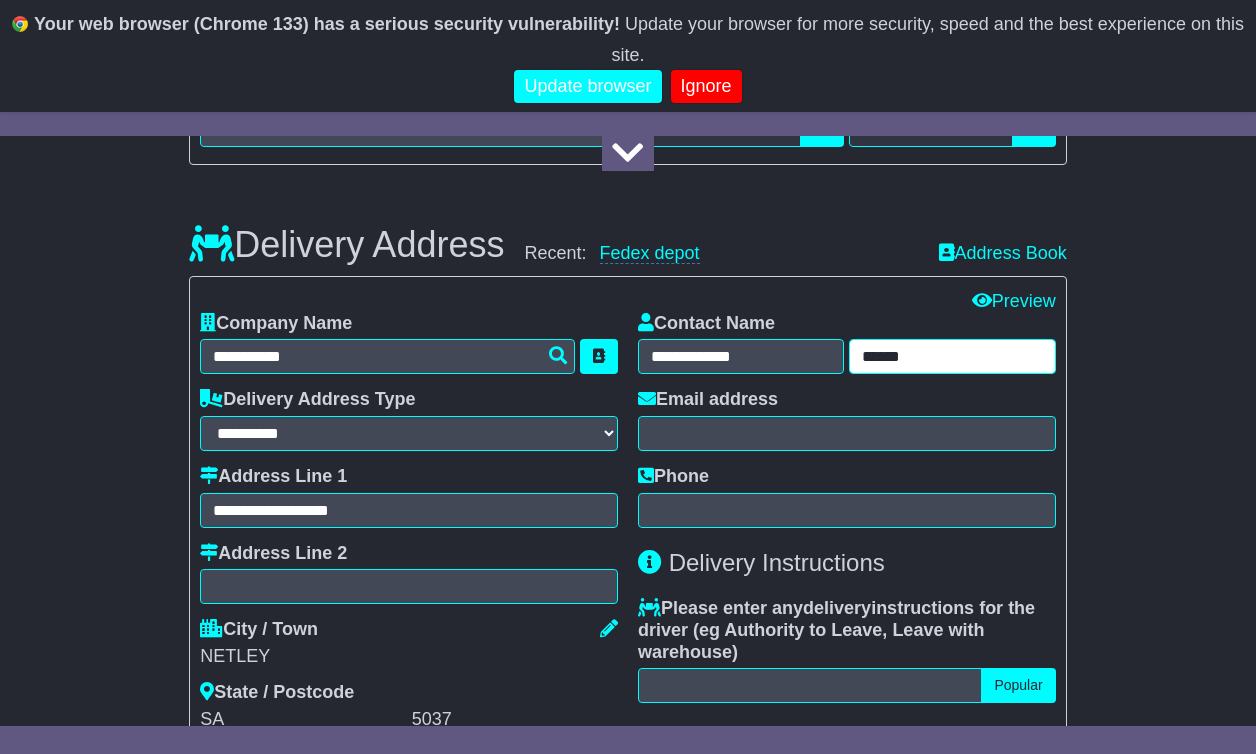 type on "******" 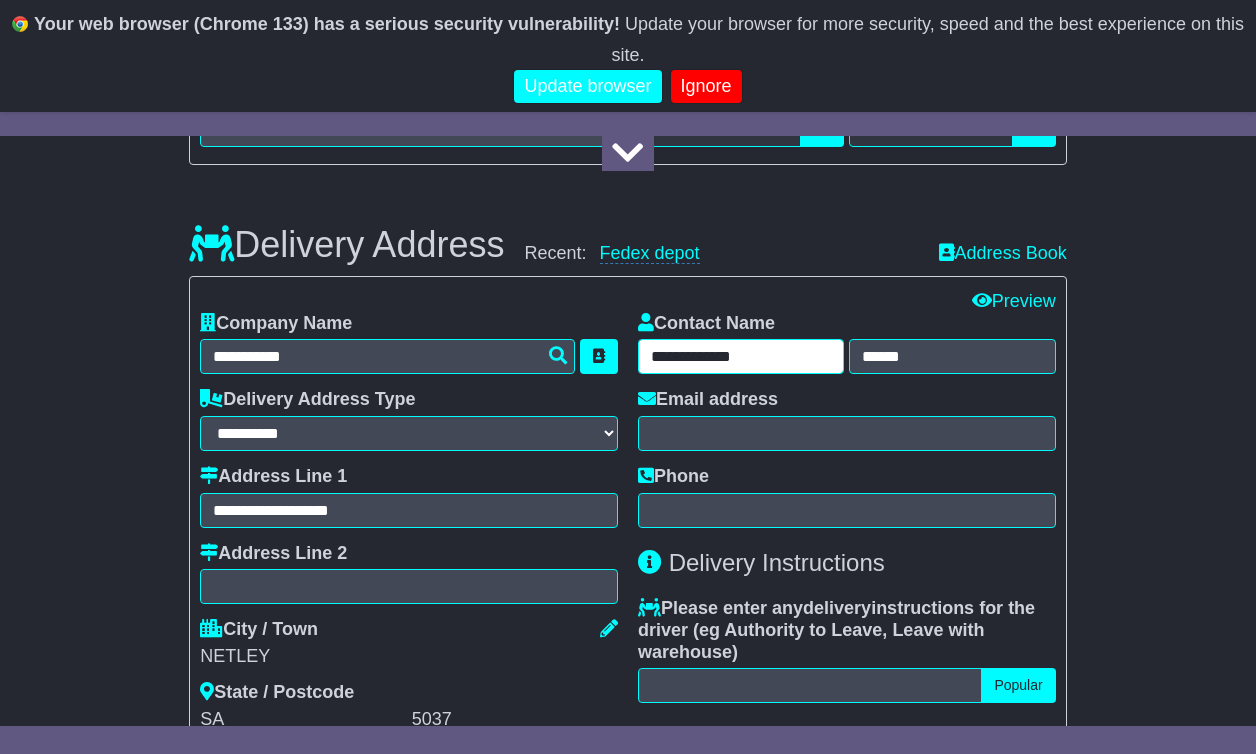 click on "**********" at bounding box center [741, 356] 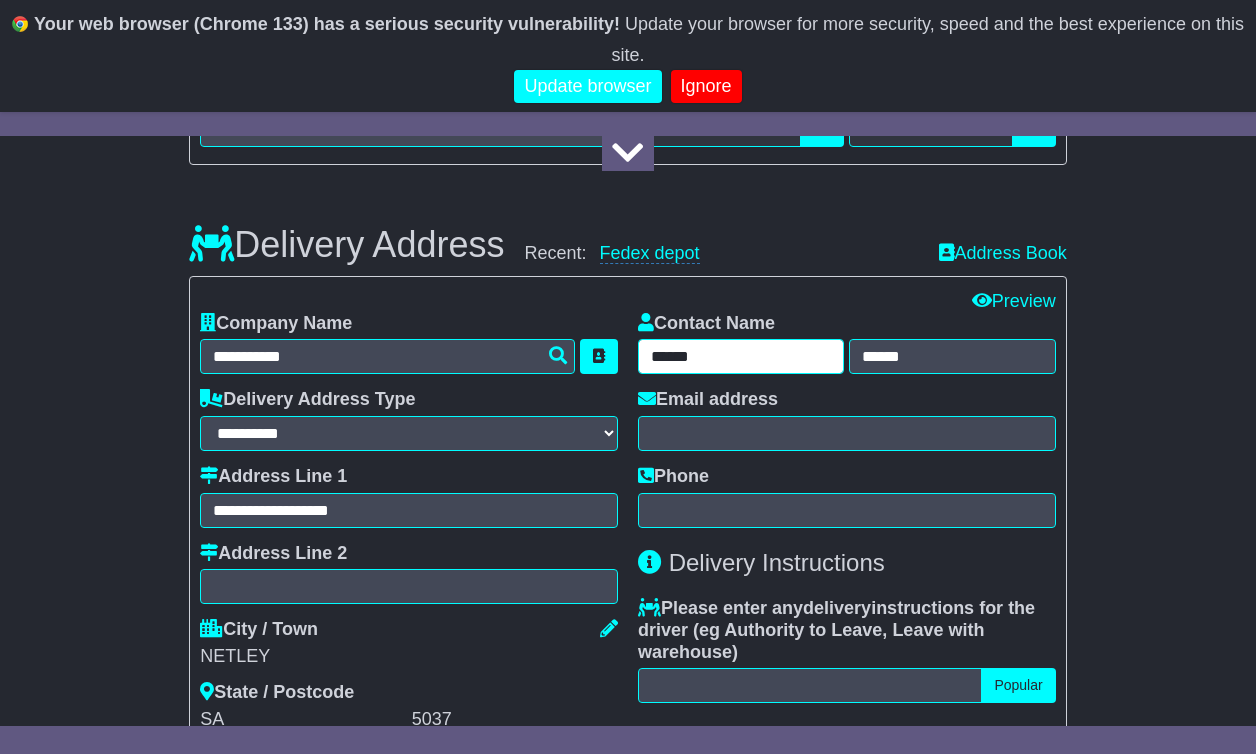 type on "******" 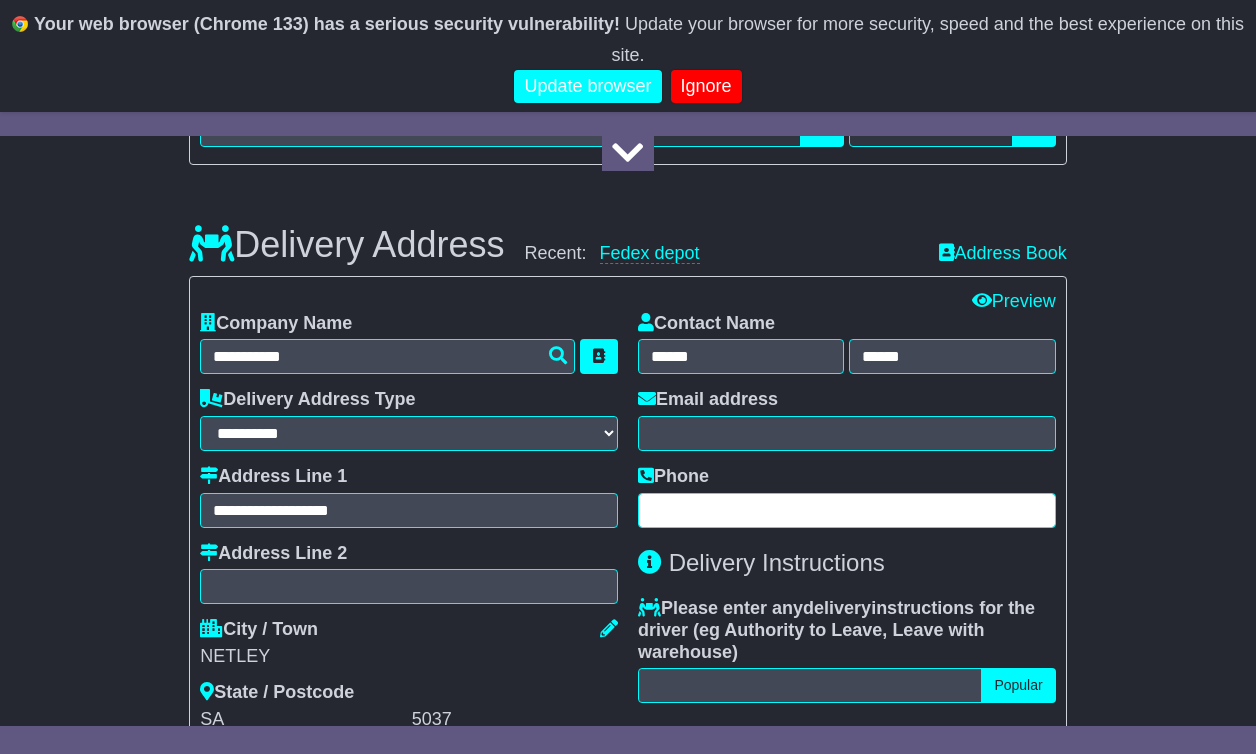 click at bounding box center [847, 510] 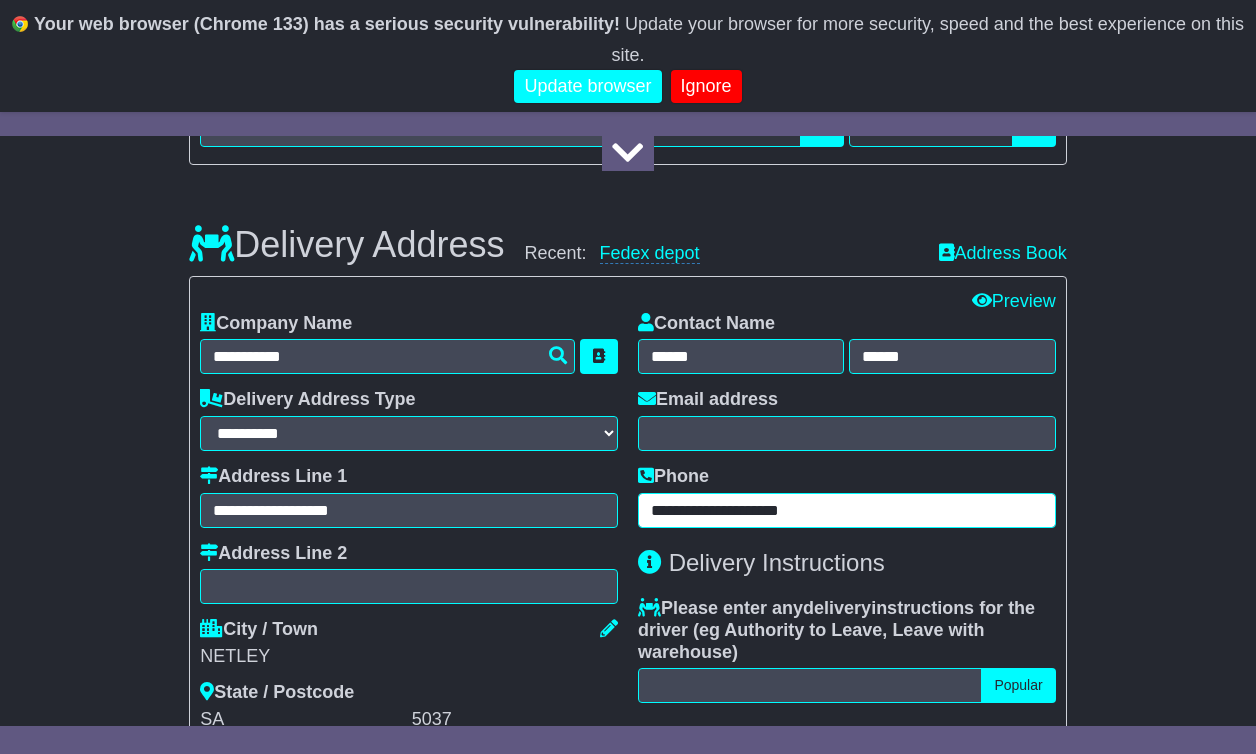 type on "**********" 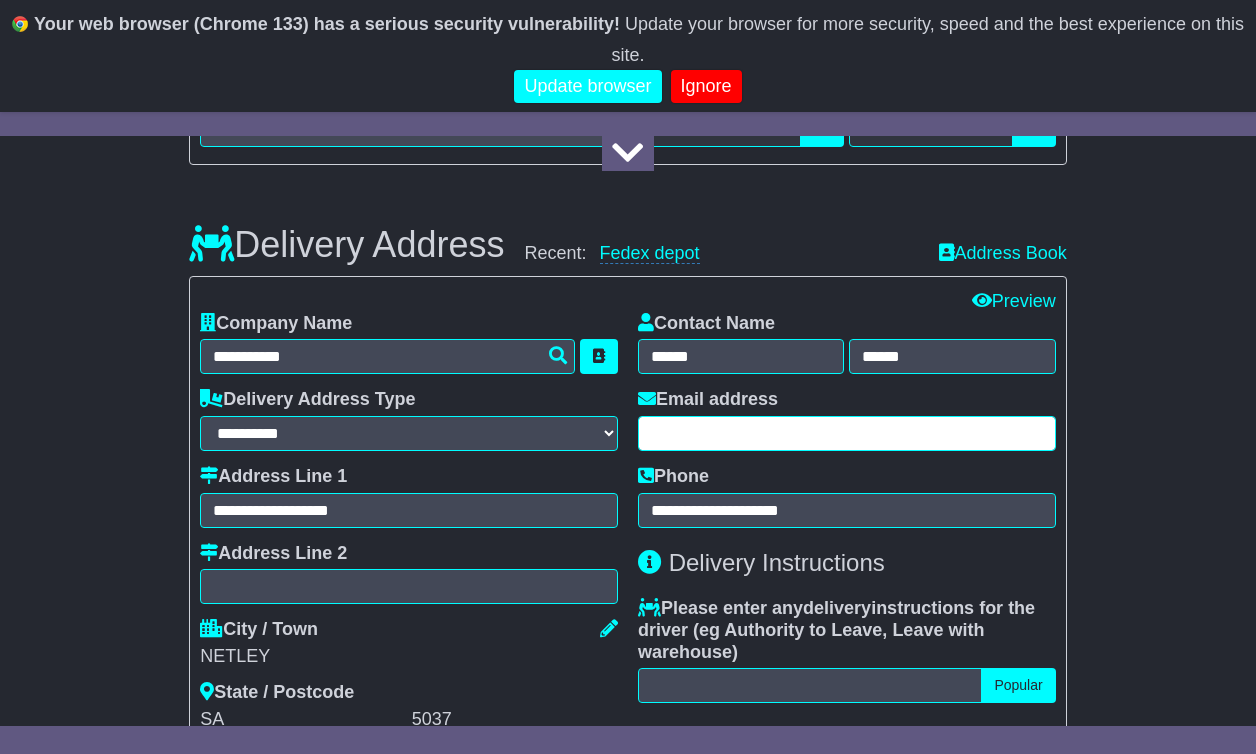 click at bounding box center (847, 433) 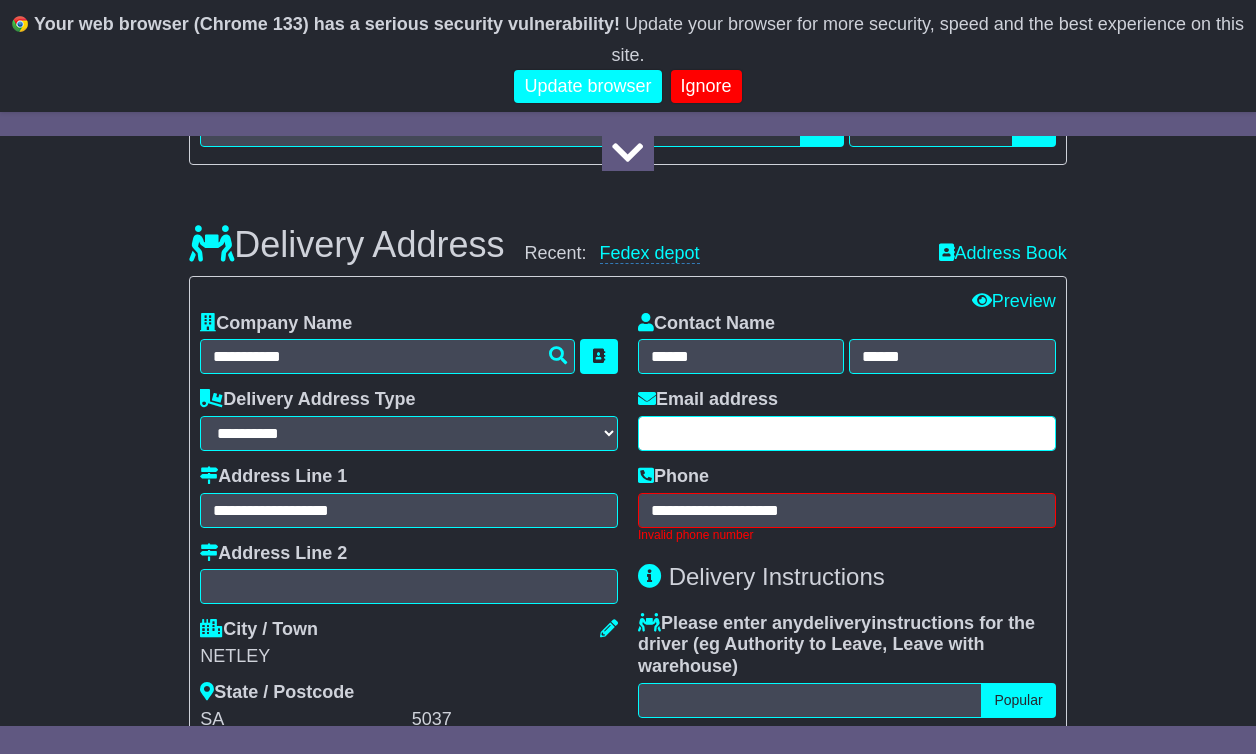 paste on "**********" 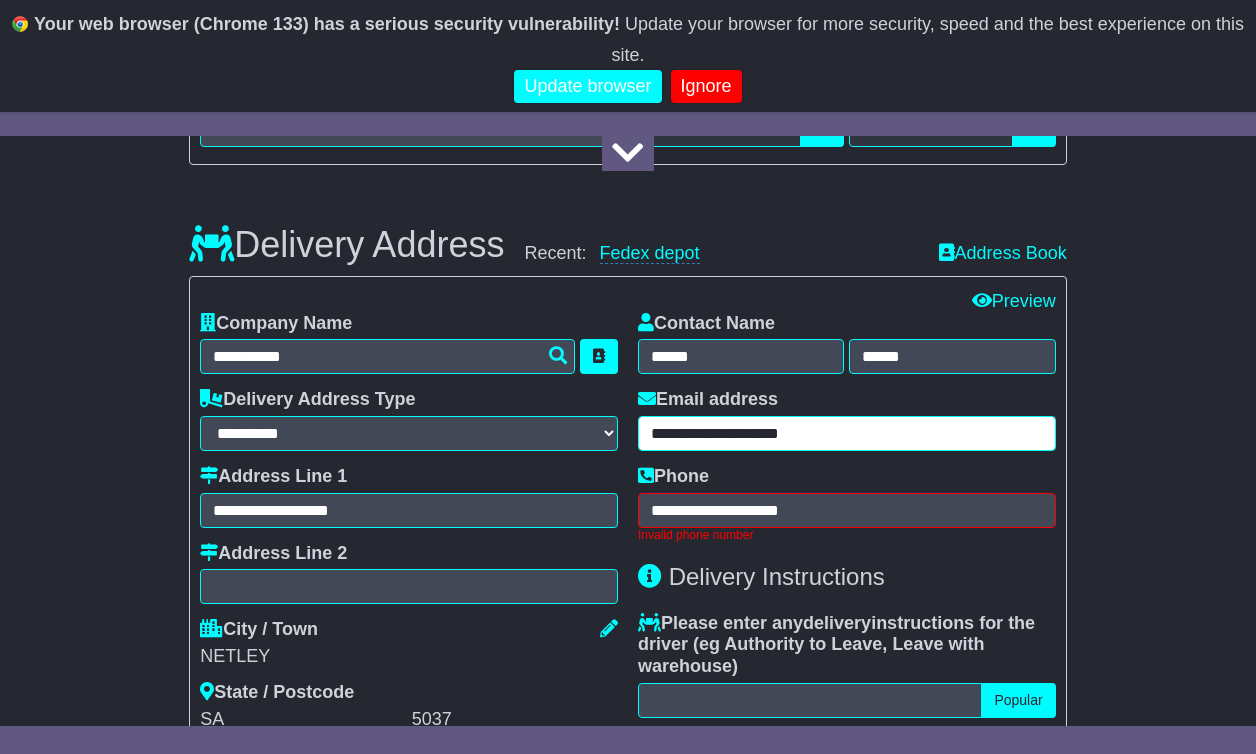 type on "**********" 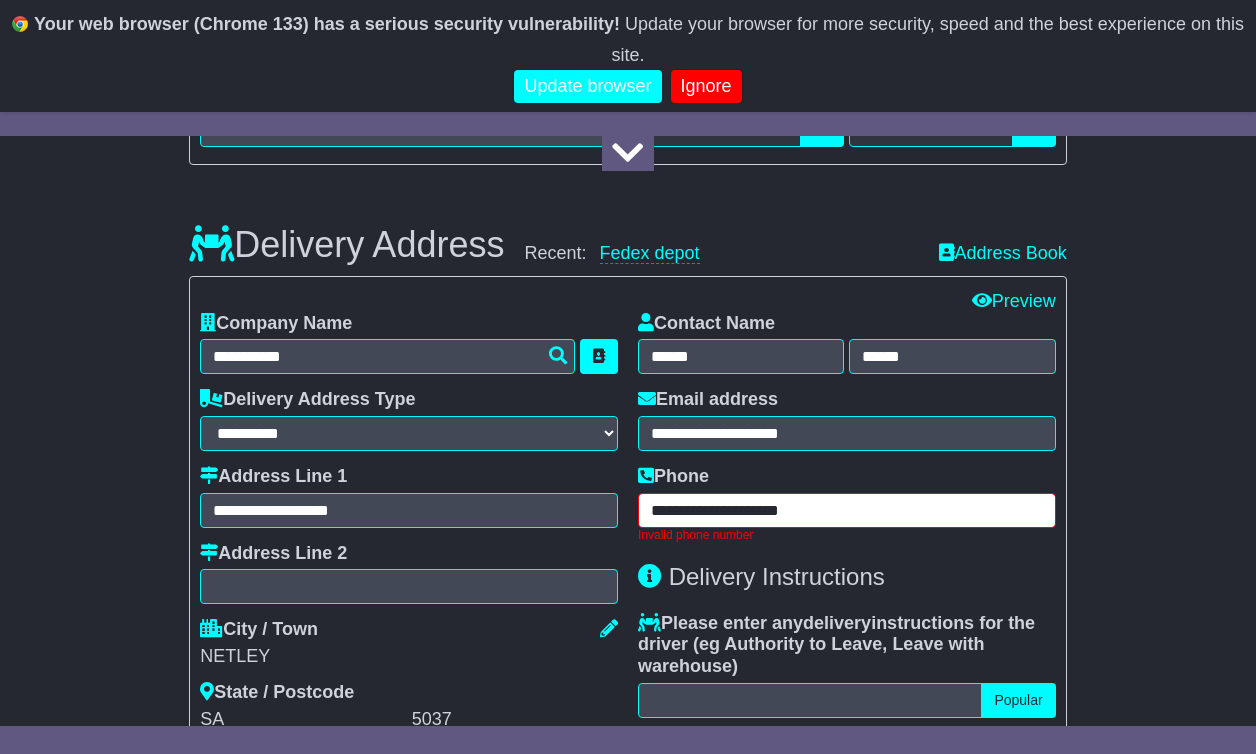 drag, startPoint x: 849, startPoint y: 509, endPoint x: 654, endPoint y: 507, distance: 195.01025 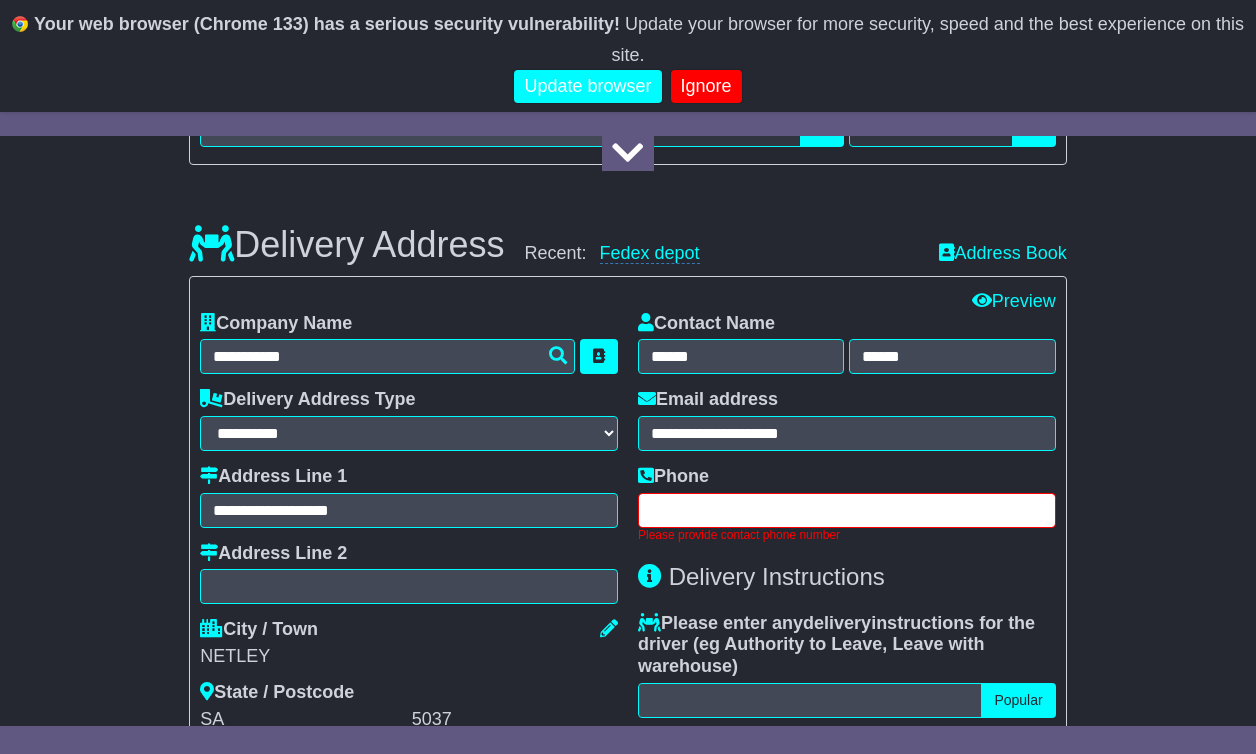 paste on "**********" 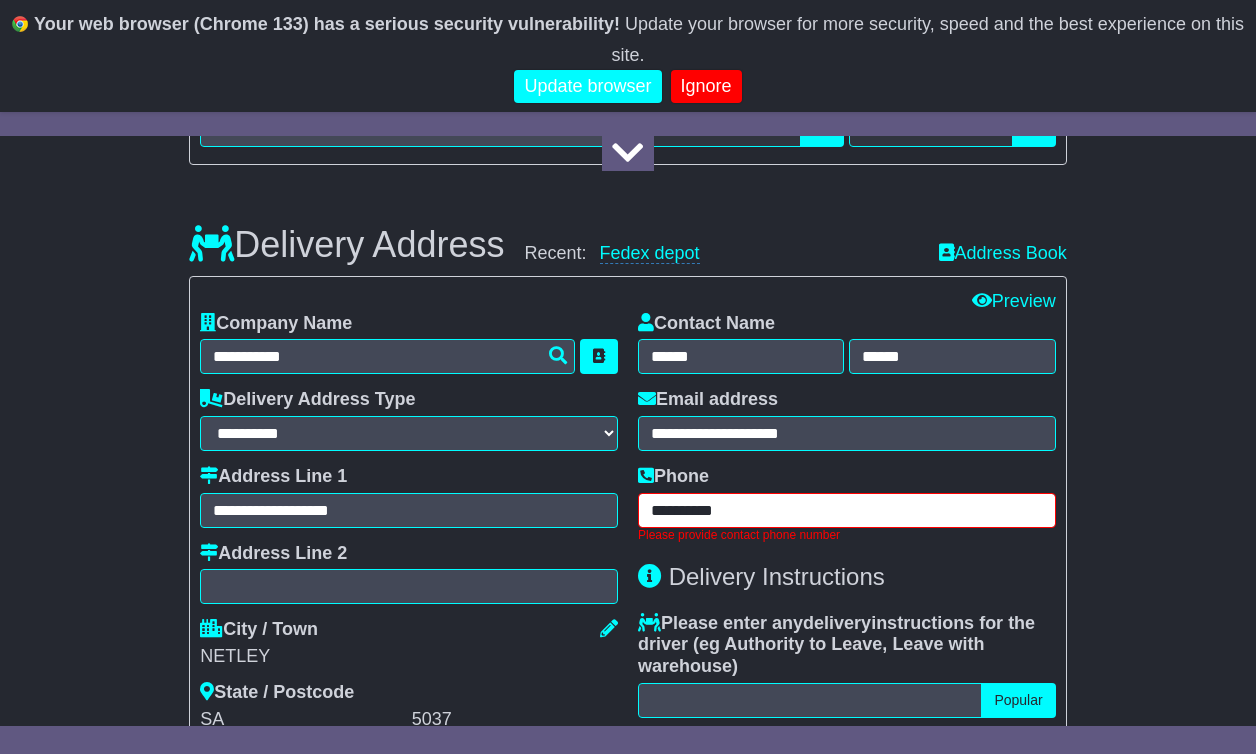 type on "**********" 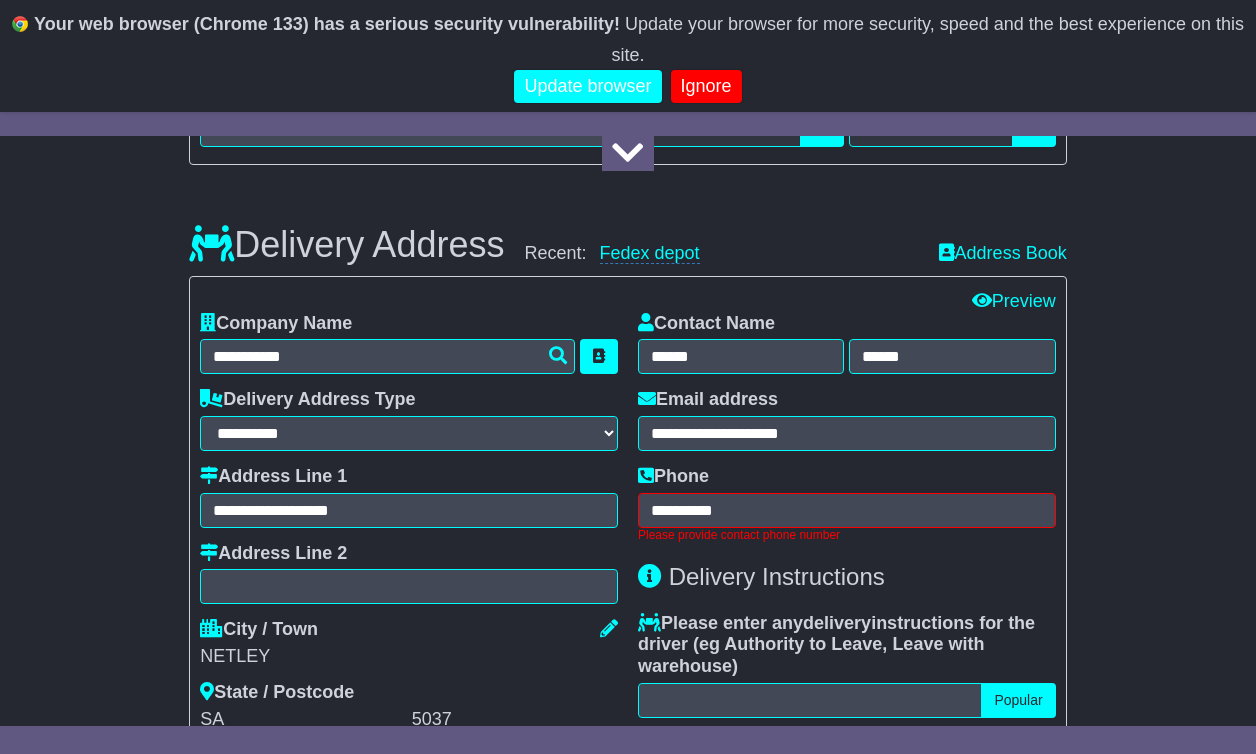 click on "About your package
What is your Package
Documents
Non-Documents
What are the Incoterms?
***
***
***
***
***
***
Description of Goods
Attention: dangerous goods are not allowed by service.
Your Internal Reference (required)
Any Dangerous Goods?
No" at bounding box center [628, 447] 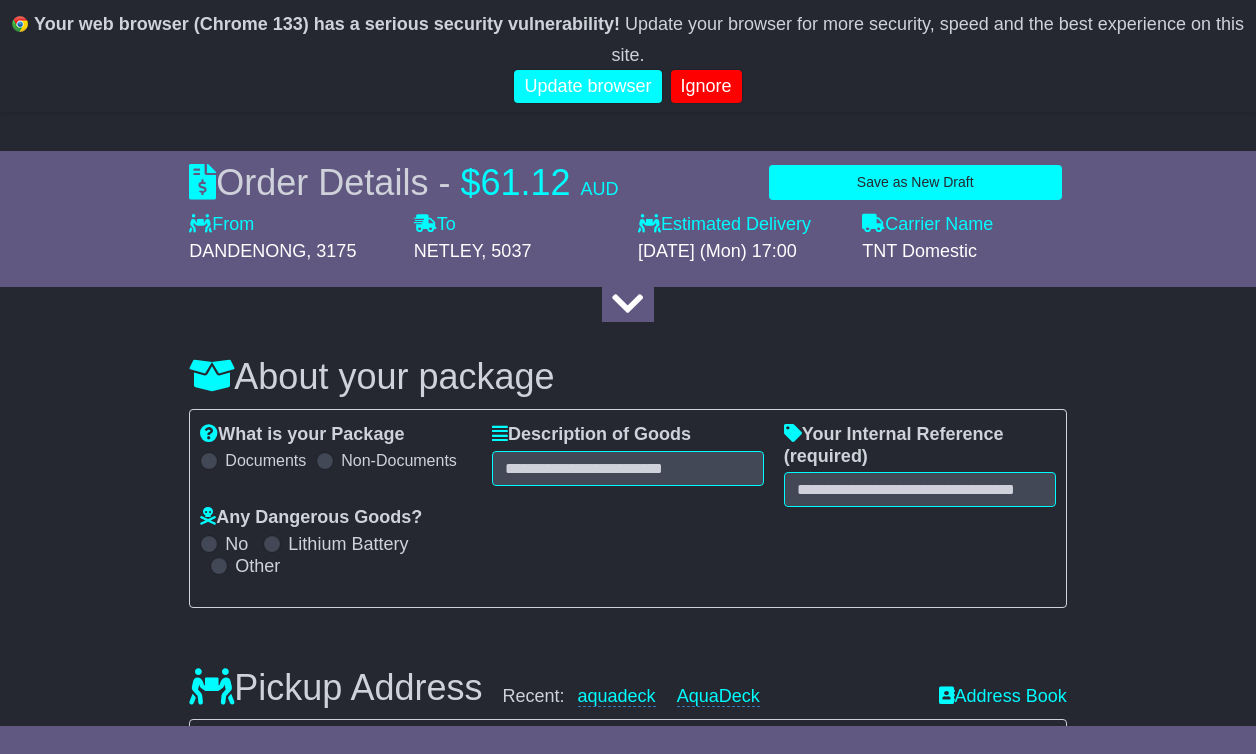 scroll, scrollTop: 186, scrollLeft: 0, axis: vertical 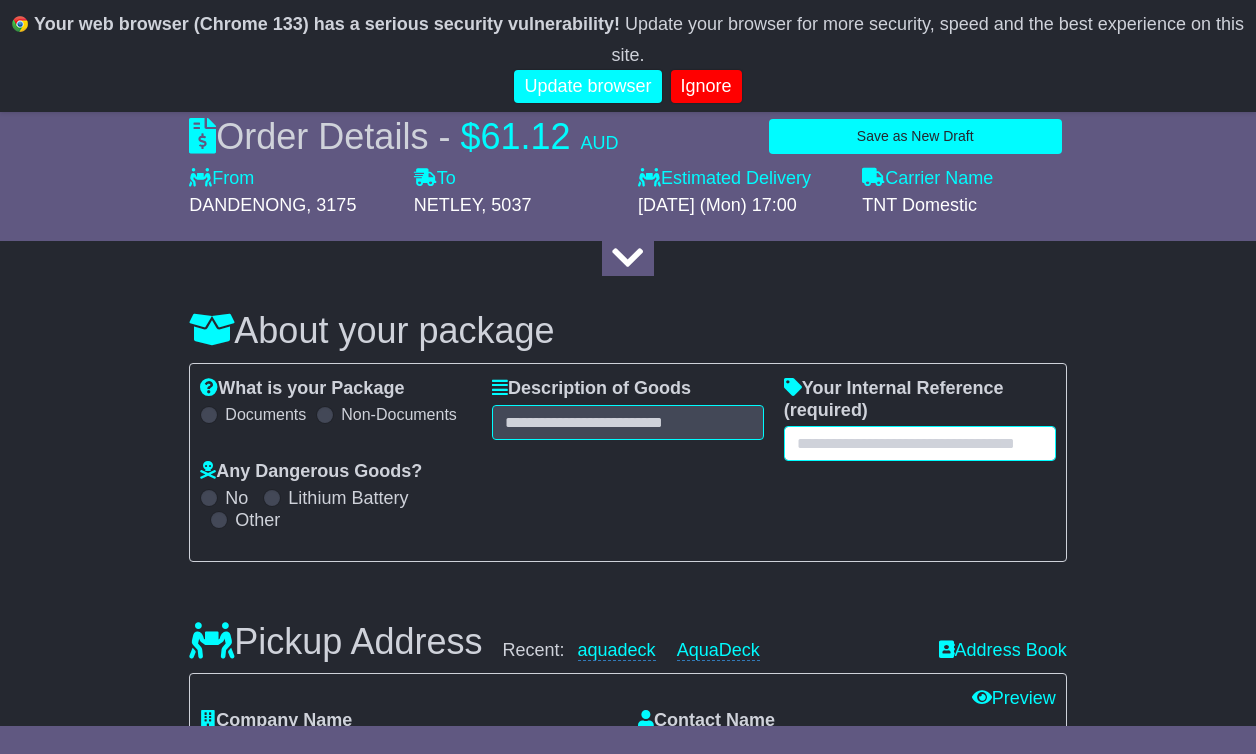 click at bounding box center [920, 443] 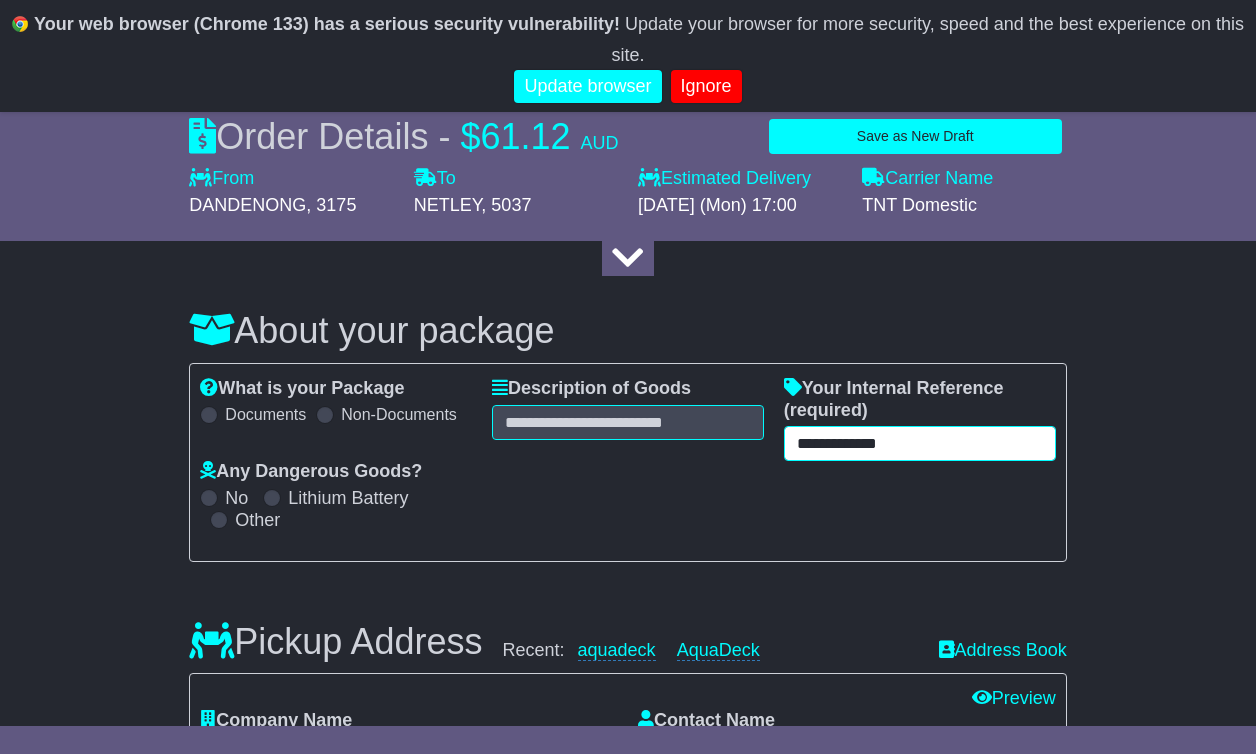 type on "**********" 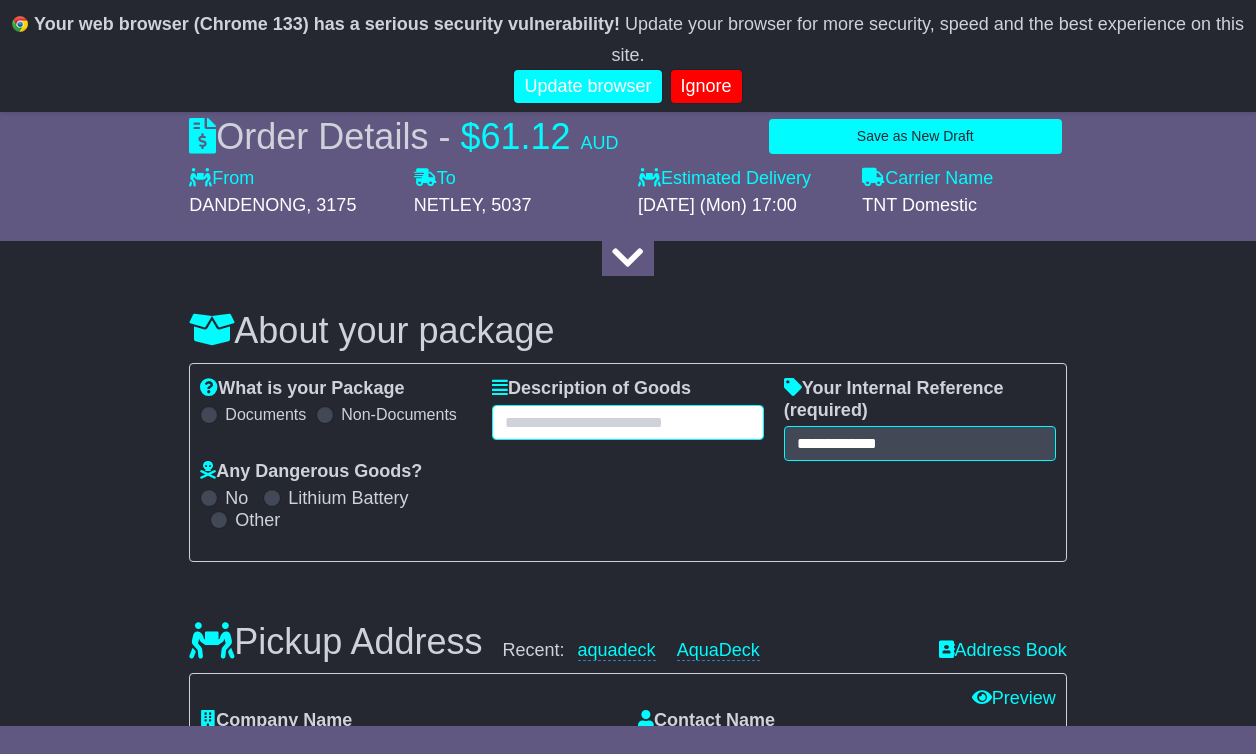 click at bounding box center [628, 422] 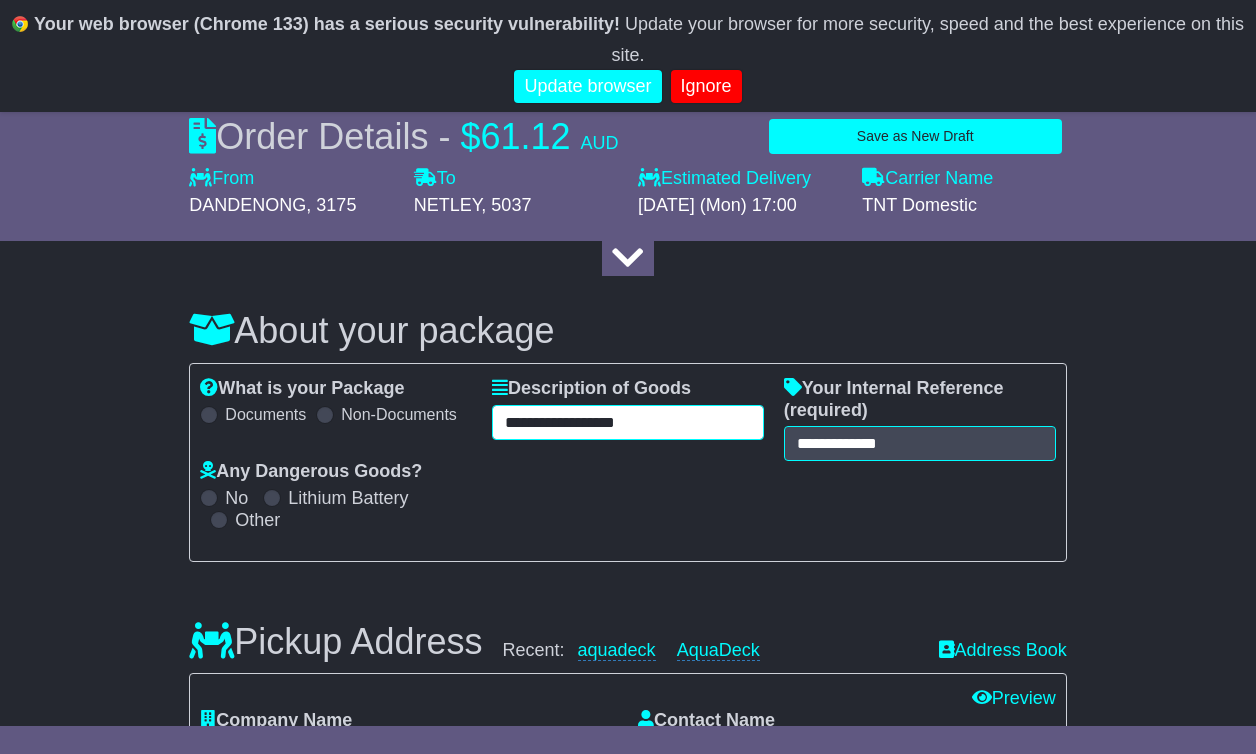 type on "**********" 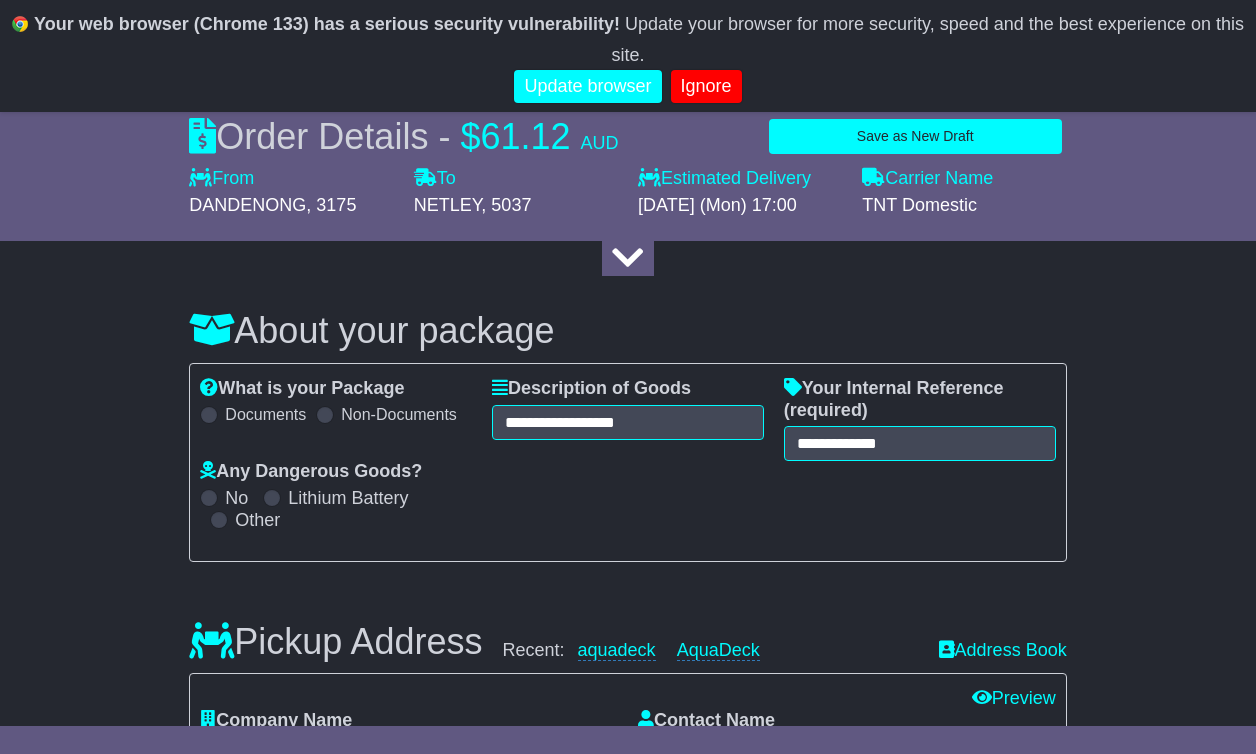 click on "**********" at bounding box center (627, 462) 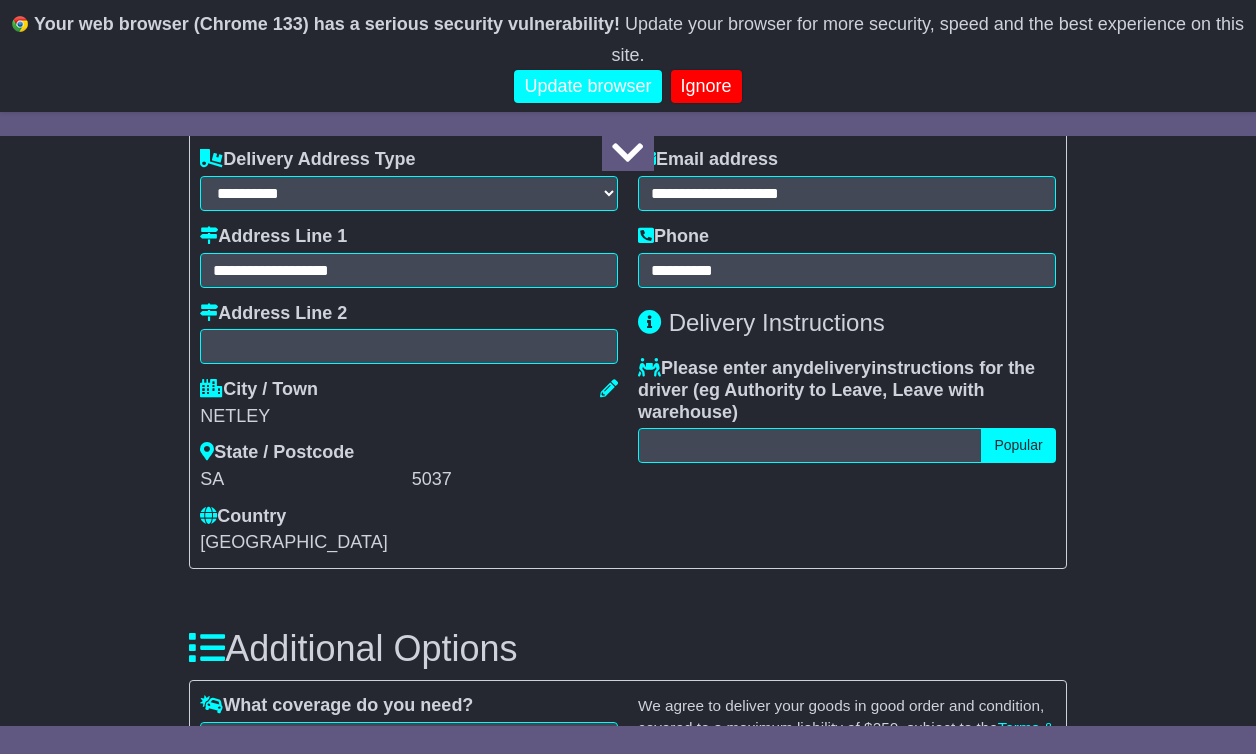 scroll, scrollTop: 1675, scrollLeft: 0, axis: vertical 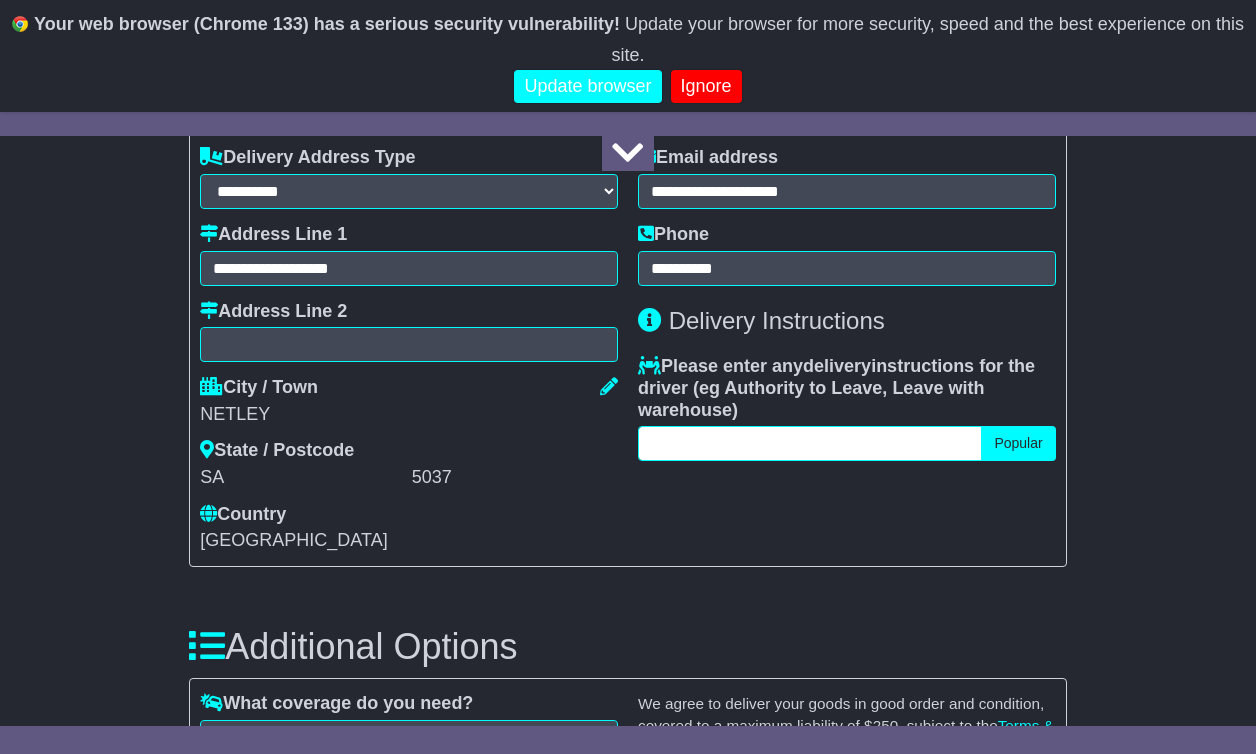 click at bounding box center (810, 443) 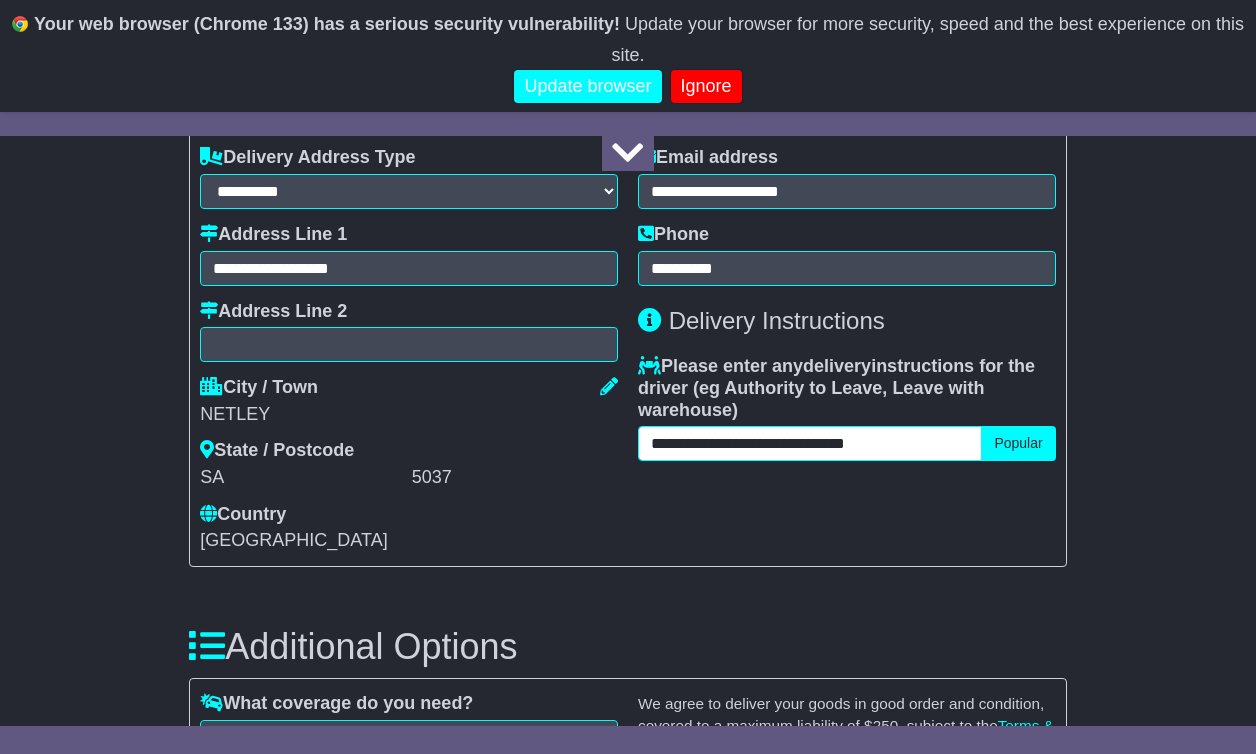 type on "**********" 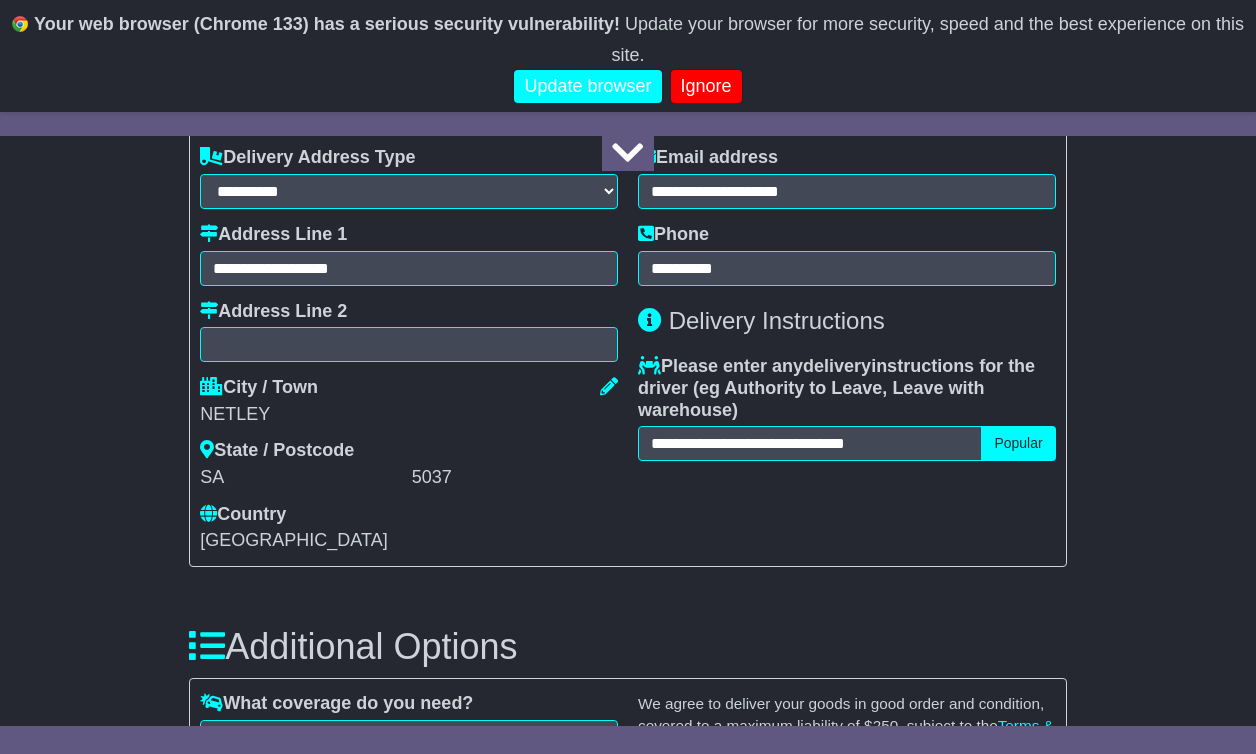 click on "**********" at bounding box center (627, 205) 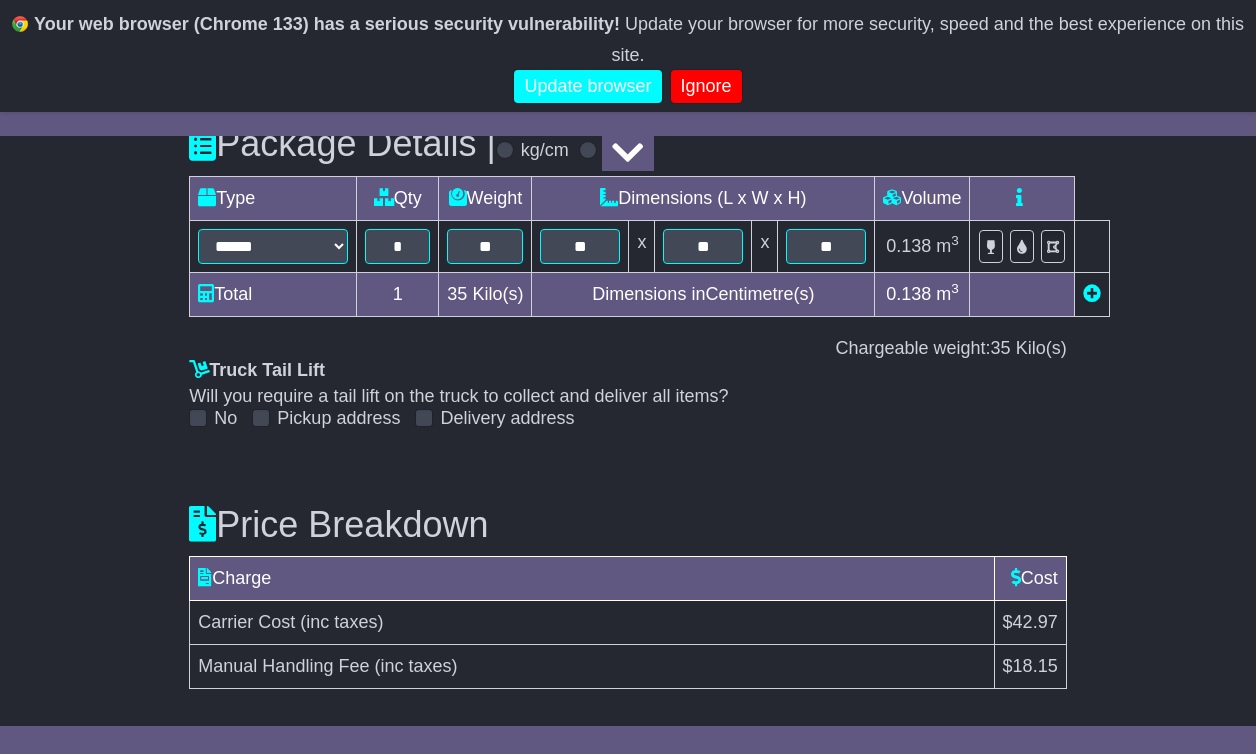 scroll, scrollTop: 2650, scrollLeft: 0, axis: vertical 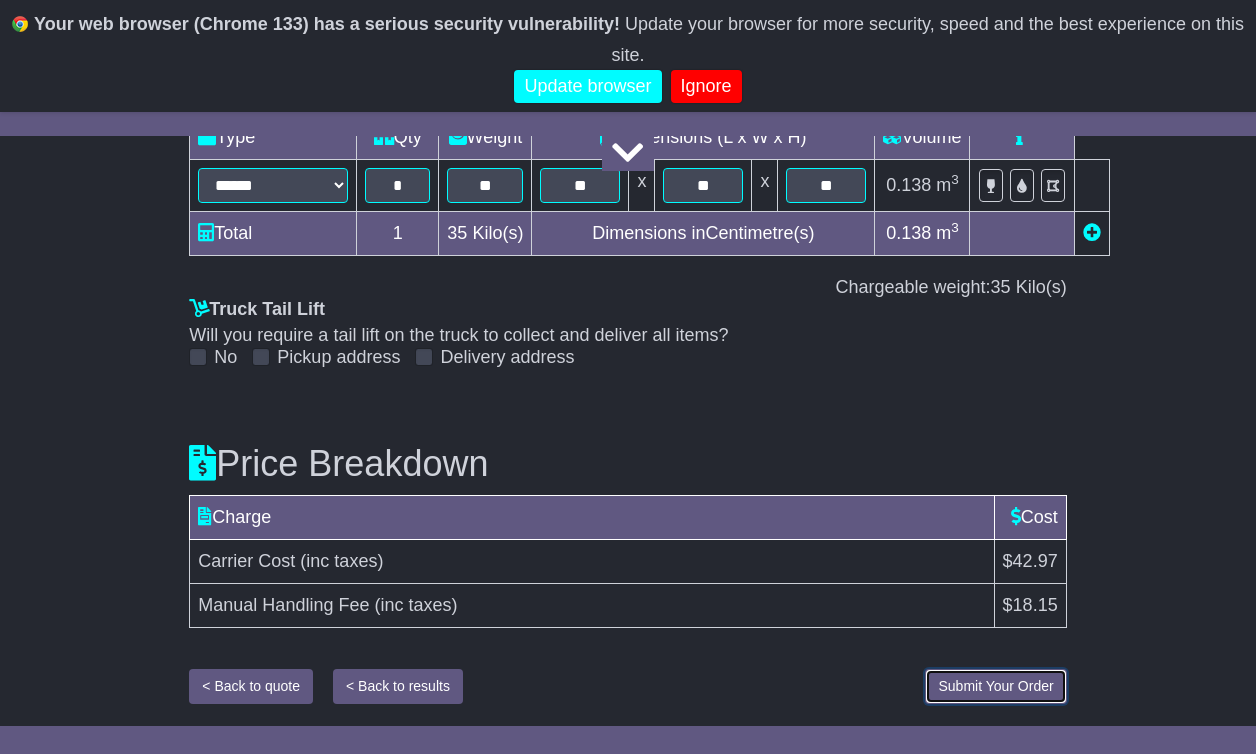 click on "Submit Your Order" at bounding box center [995, 686] 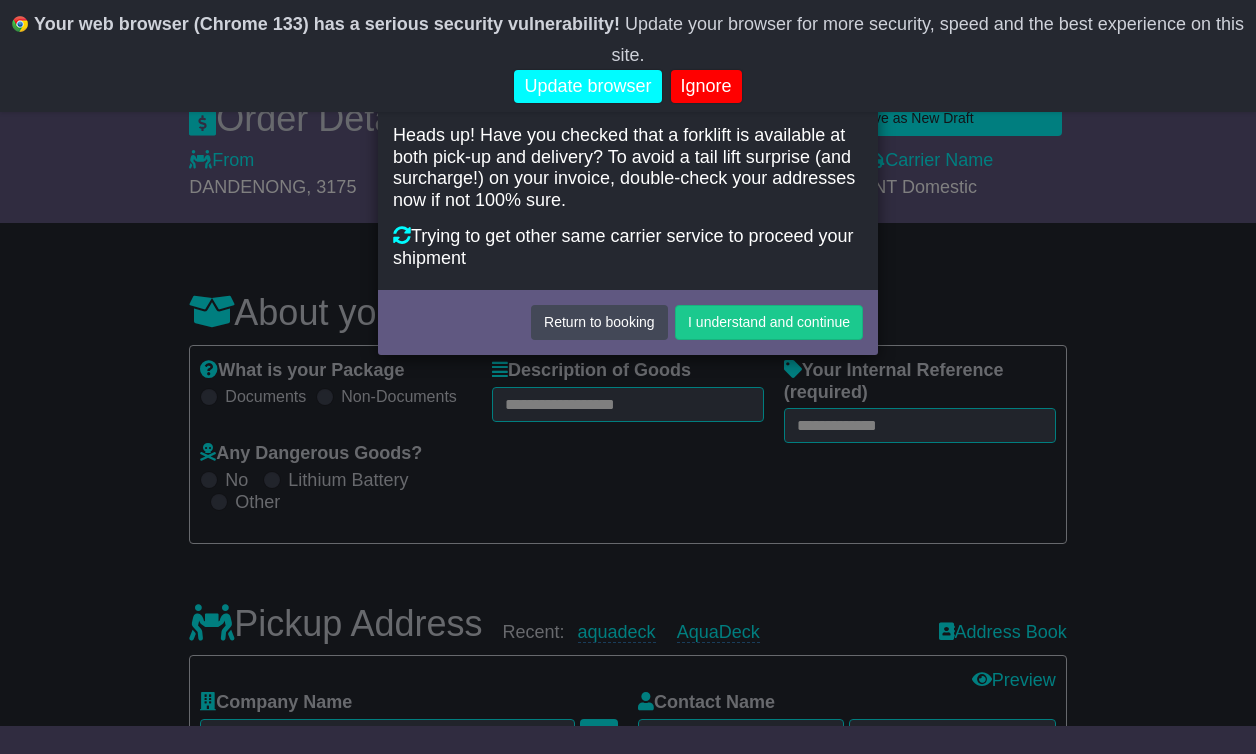 scroll, scrollTop: 0, scrollLeft: 0, axis: both 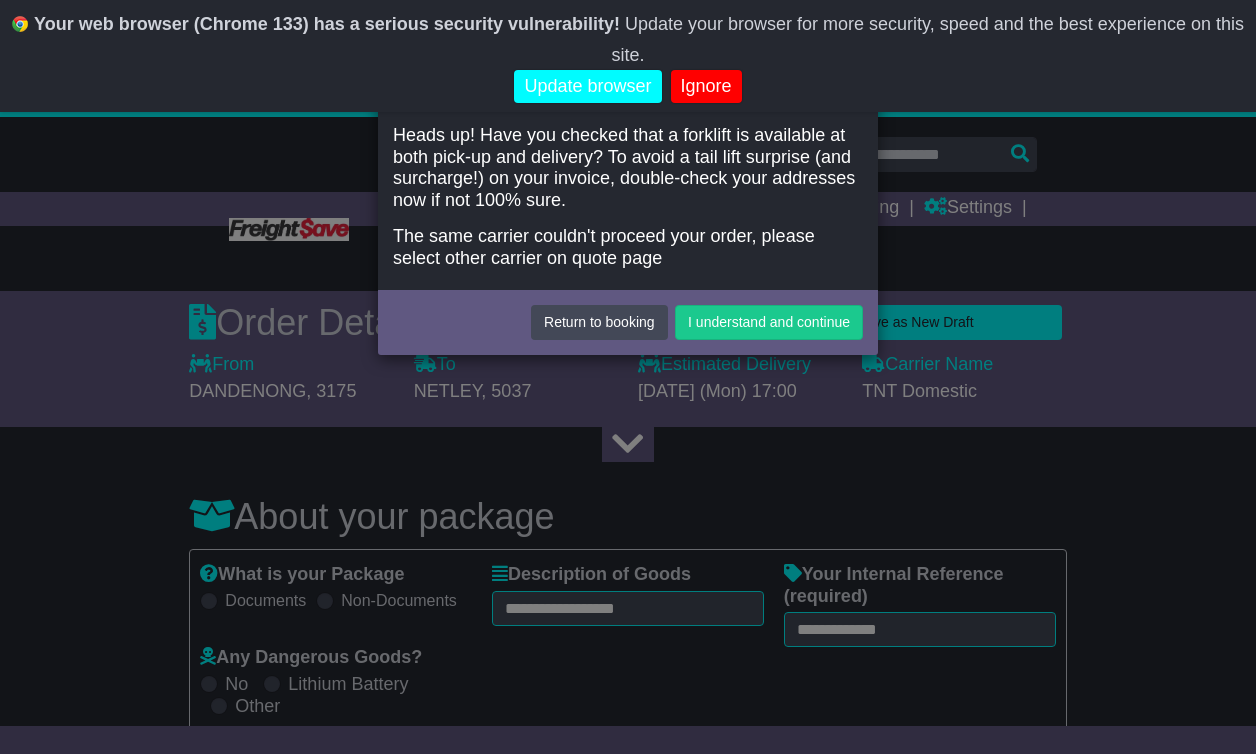 click on "Forklift is required
×
Heads up! Have you checked that a forklift is available at both pick-up and delivery? To avoid a tail lift surprise (and surcharge!) on your invoice, double-check your addresses now if not 100% sure.
Trying to get other same carrier service to proceed your shipment
The same carrier couldn't proceed your order, please select other carrier on quote page
You can change carrier service to the one that provides lift services." at bounding box center (628, 377) 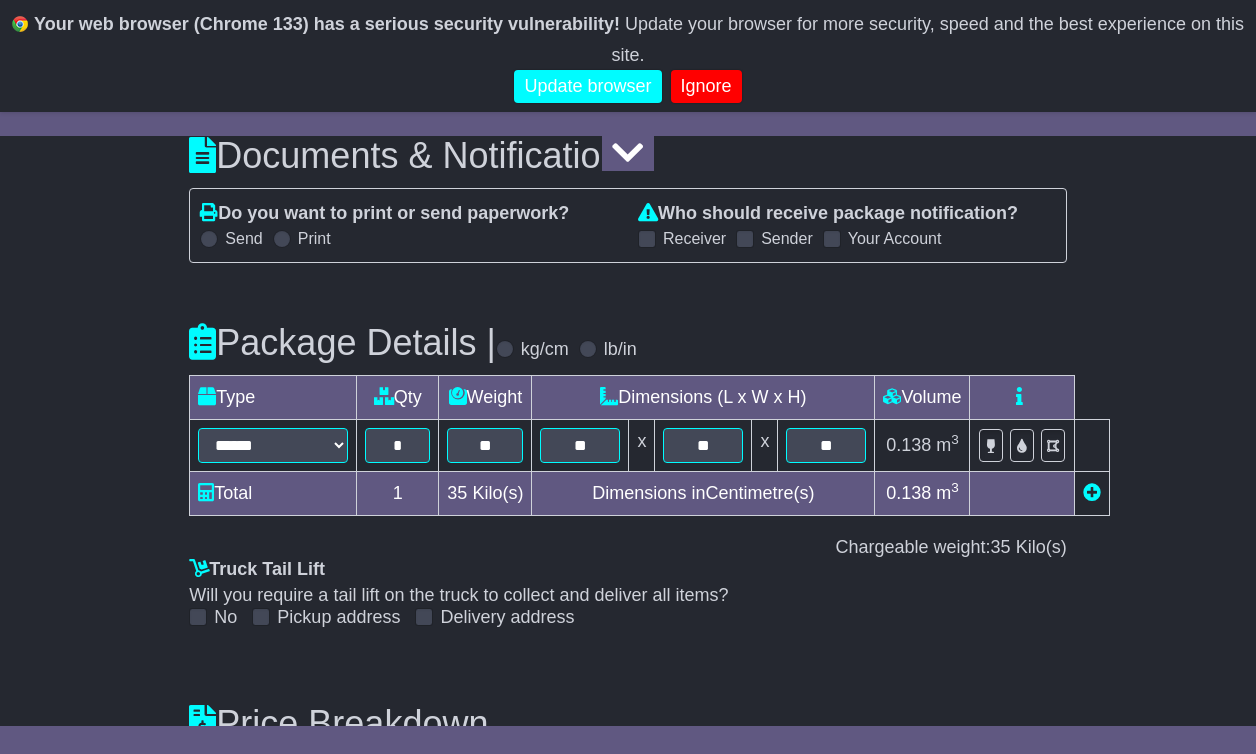 scroll, scrollTop: 2650, scrollLeft: 0, axis: vertical 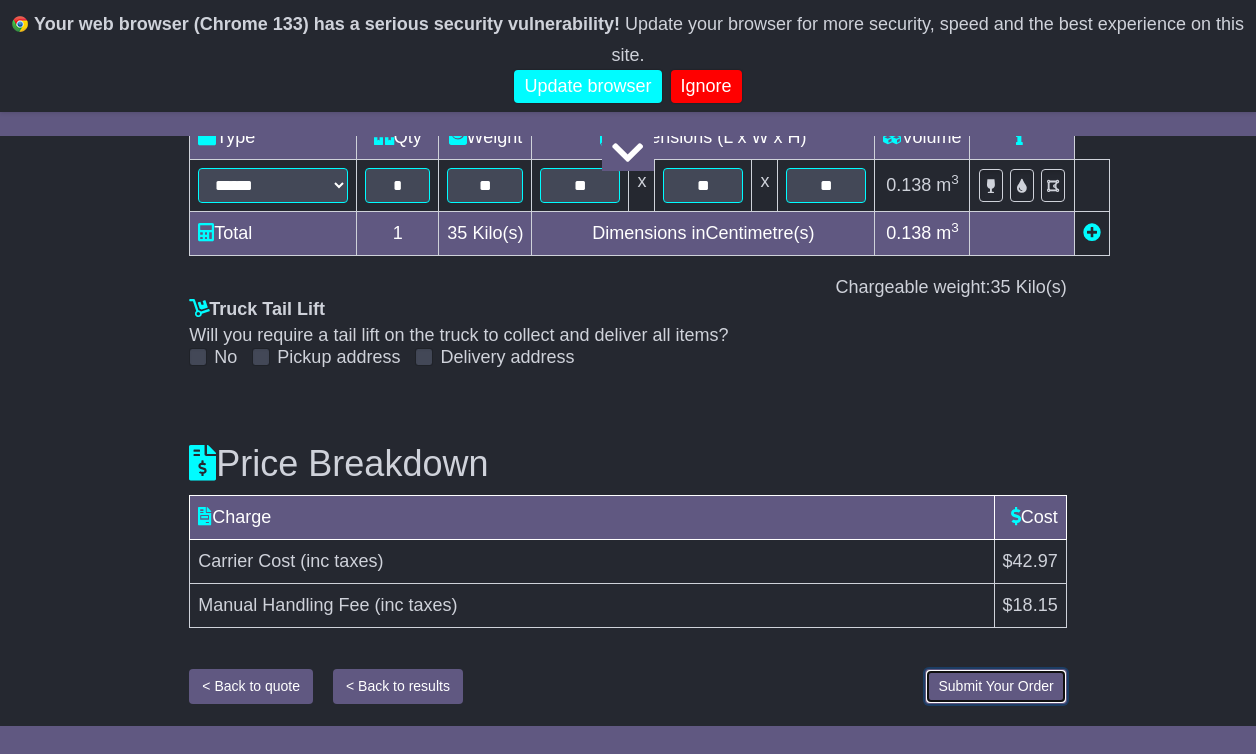 click on "Submit Your Order" at bounding box center (995, 686) 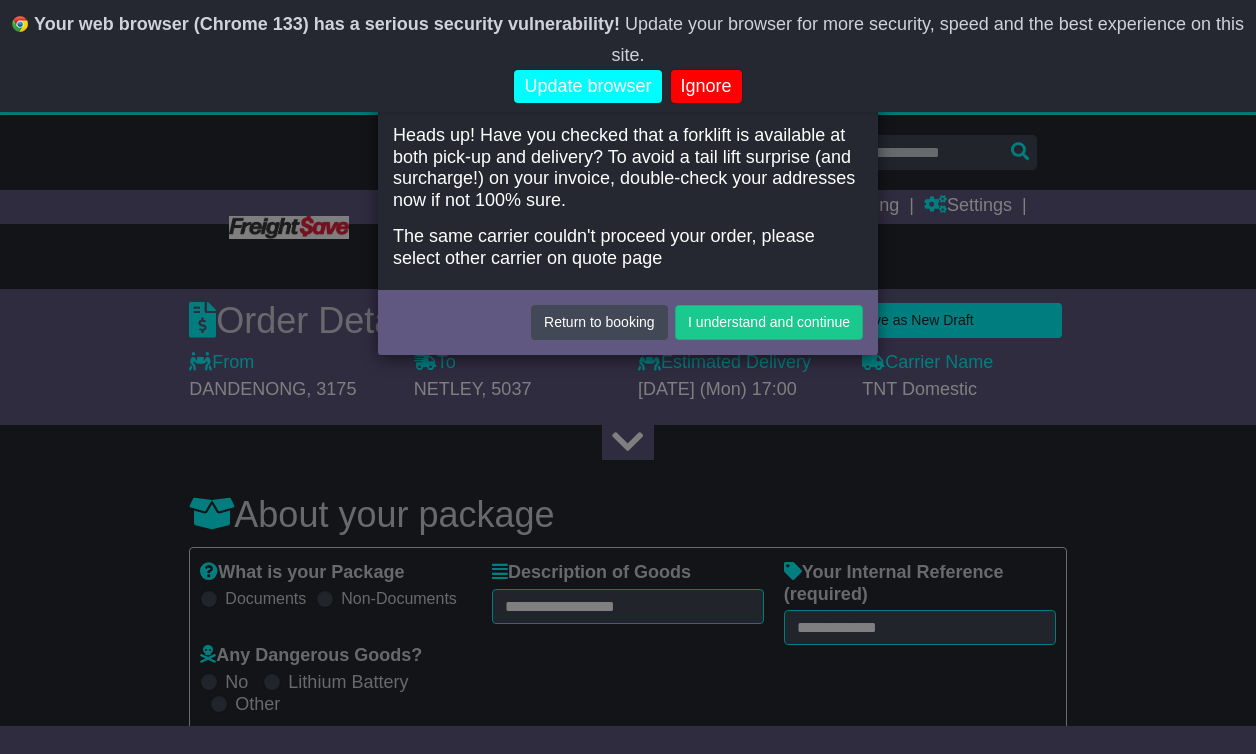 scroll, scrollTop: 0, scrollLeft: 0, axis: both 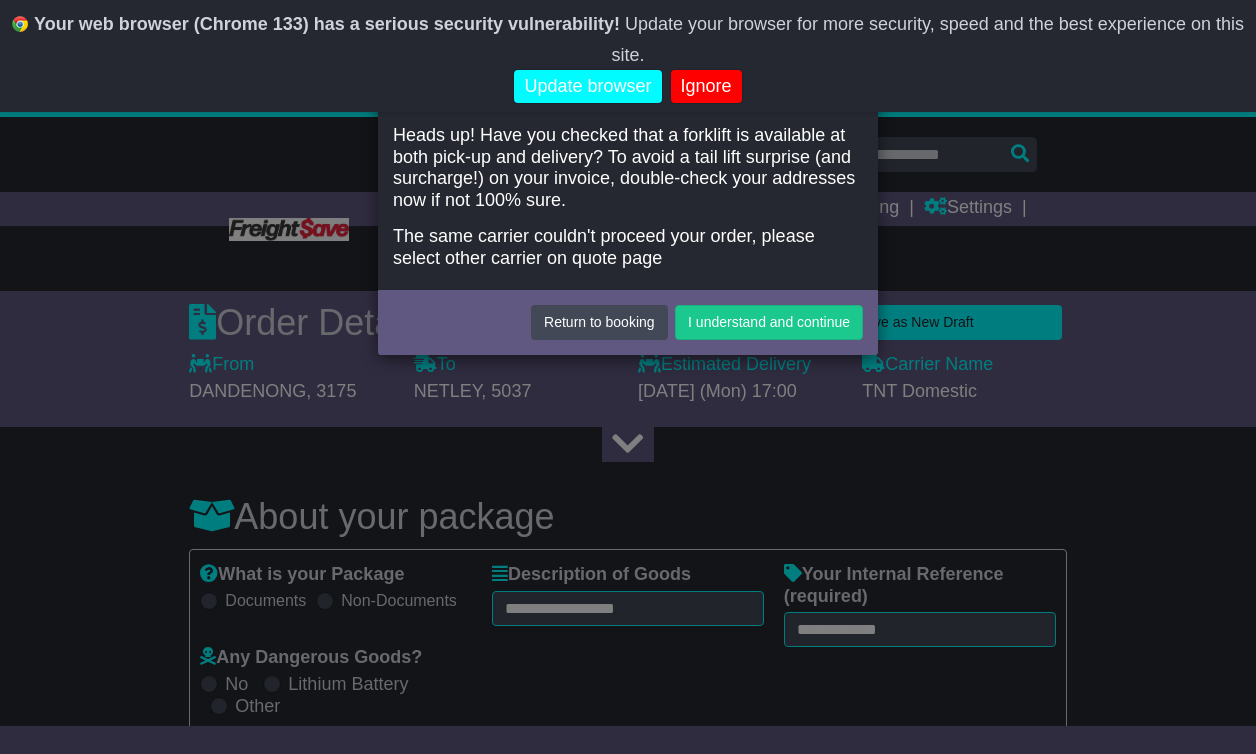 click on "Return to booking
I understand and continue" at bounding box center (628, 320) 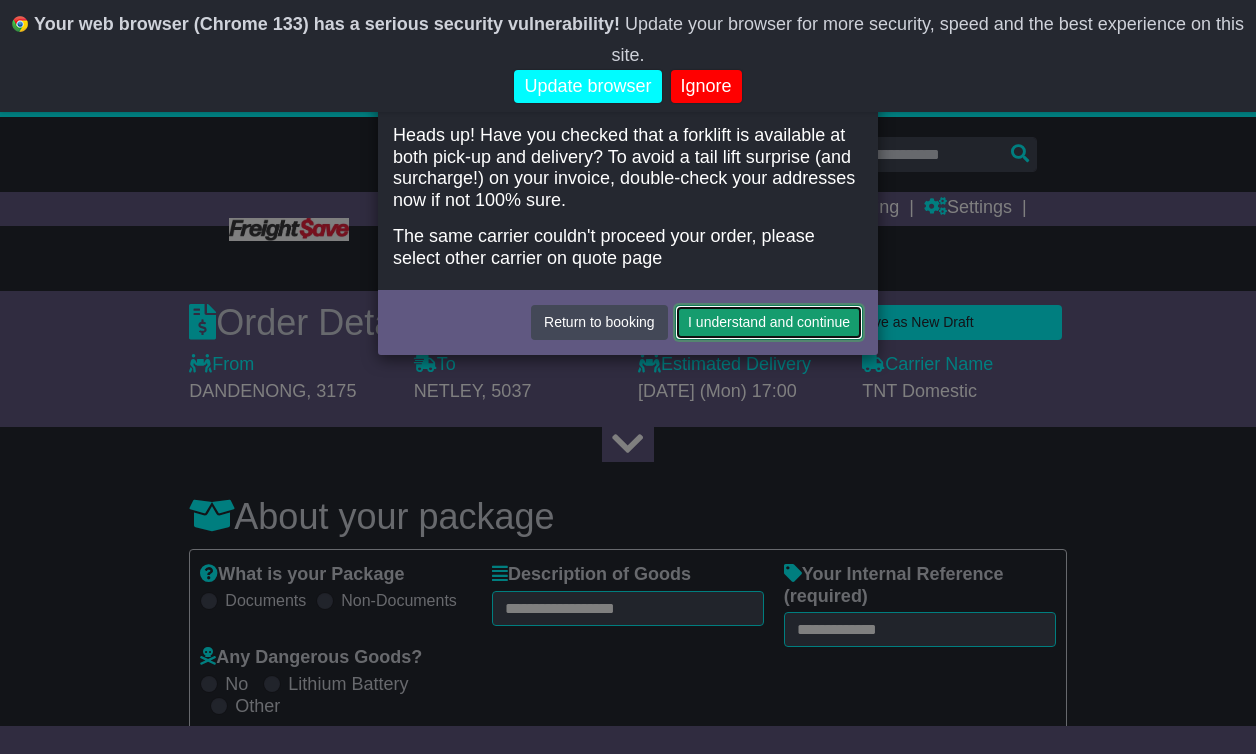 click on "I understand and continue" at bounding box center (769, 322) 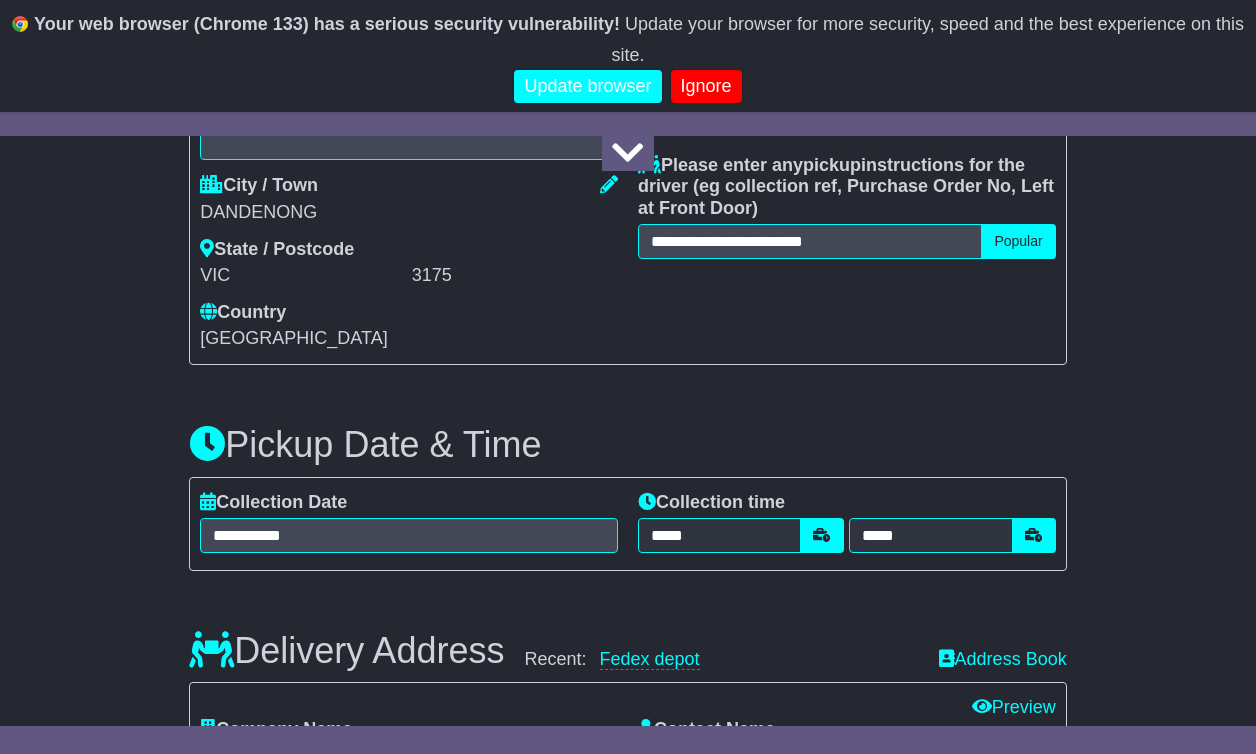 scroll, scrollTop: 1165, scrollLeft: 0, axis: vertical 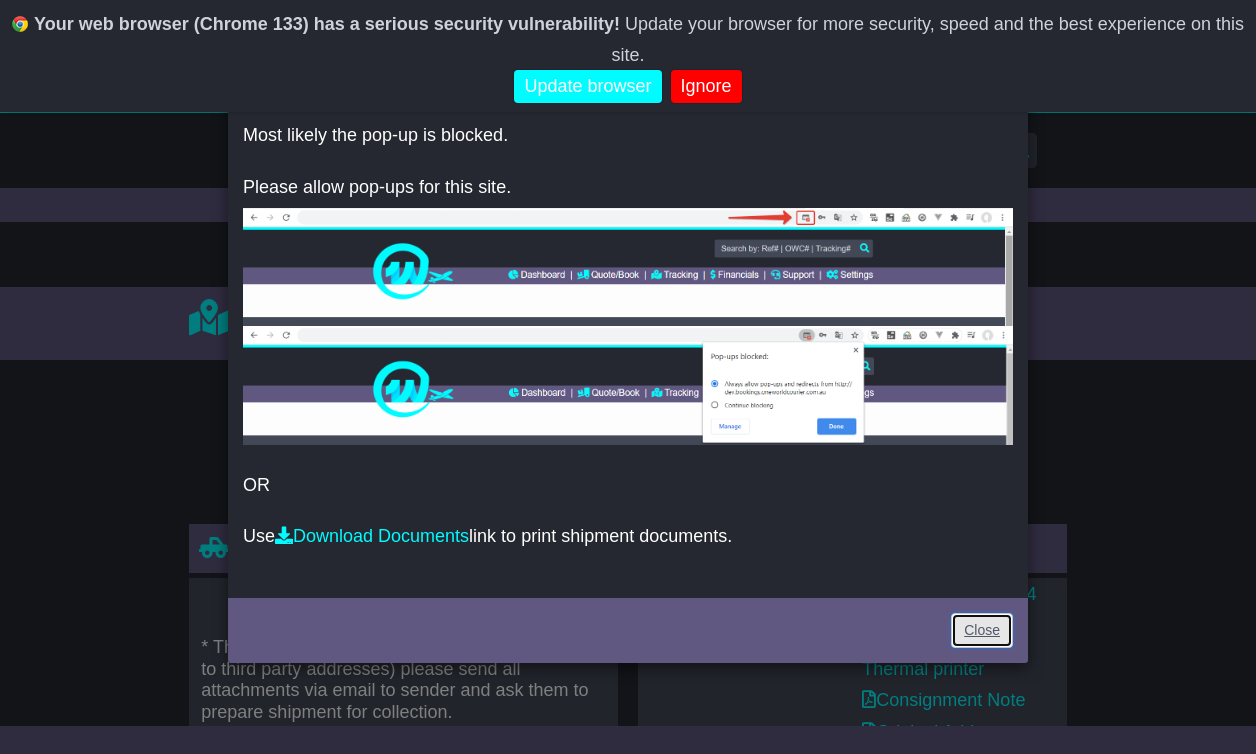 click on "Close" at bounding box center (982, 630) 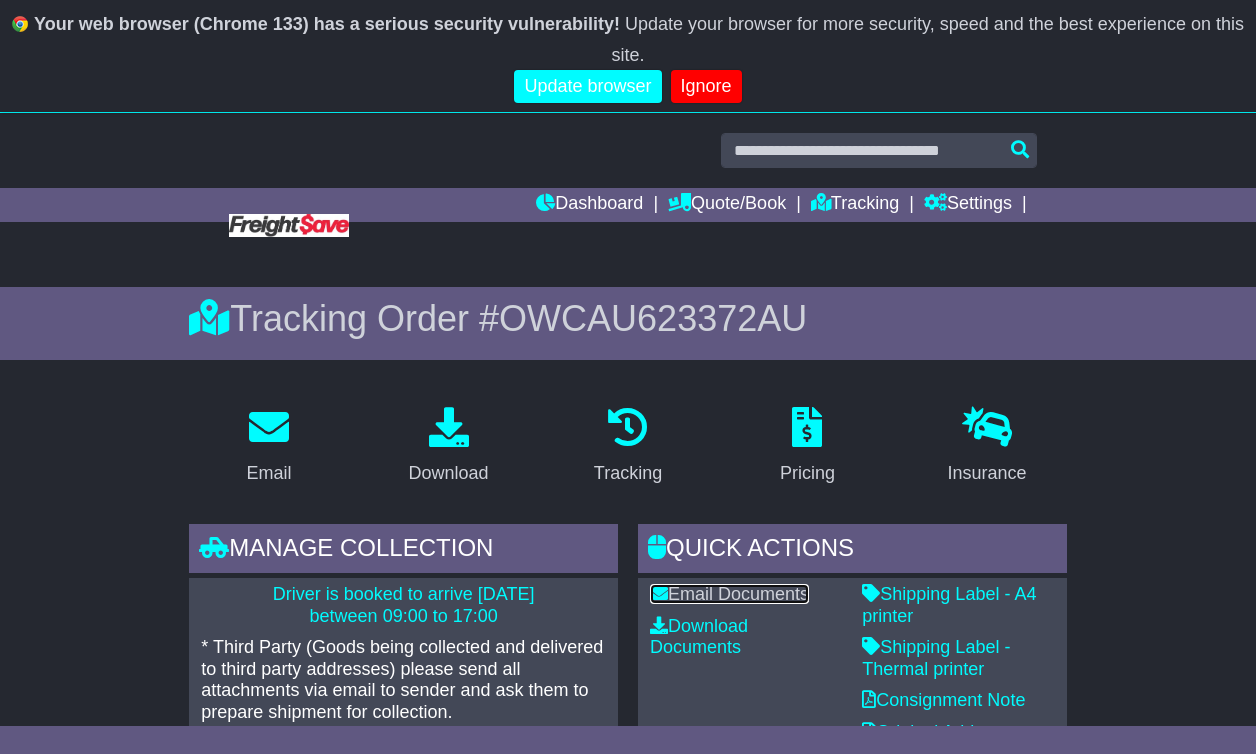 click on "Email Documents" at bounding box center (729, 594) 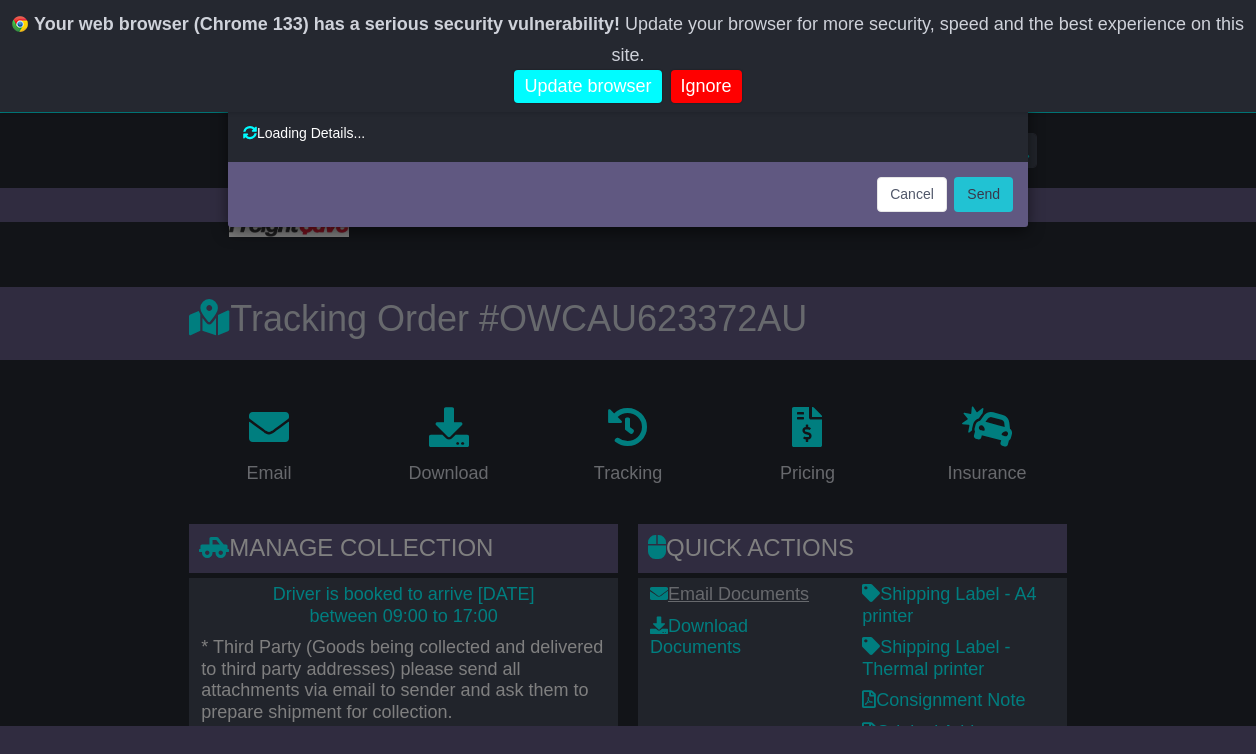 type on "**********" 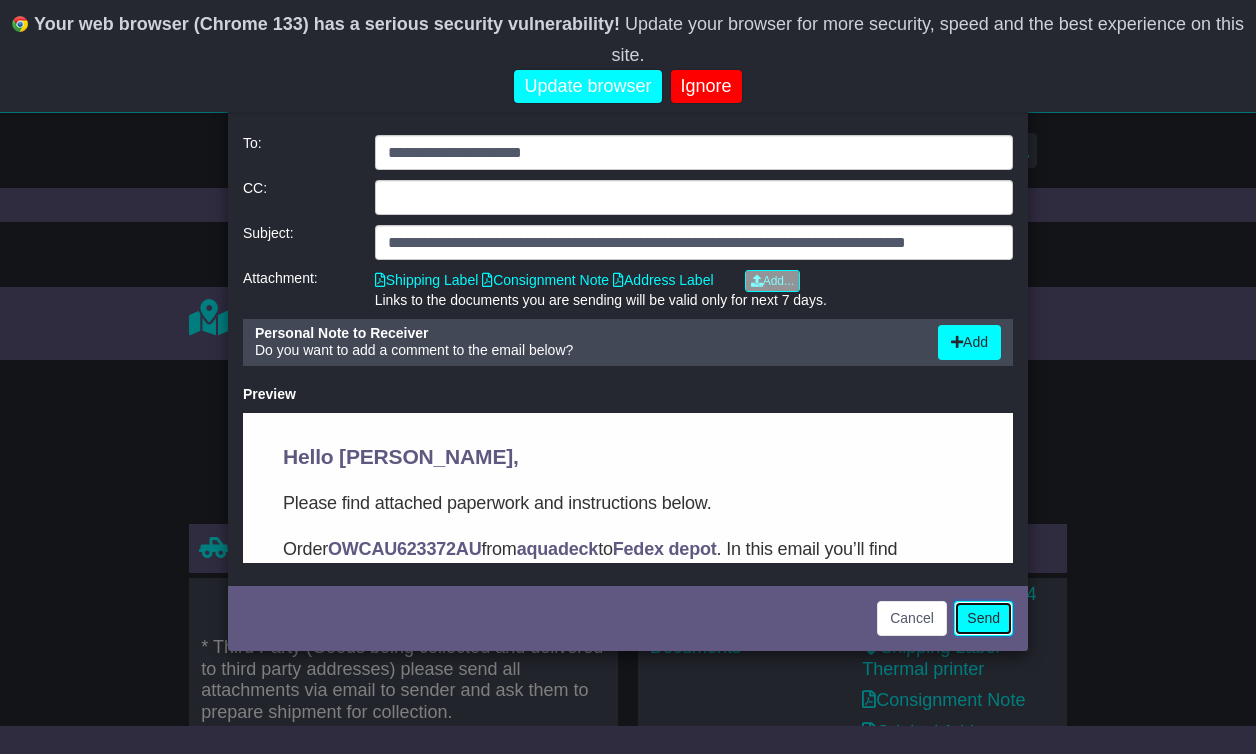 click on "Send" 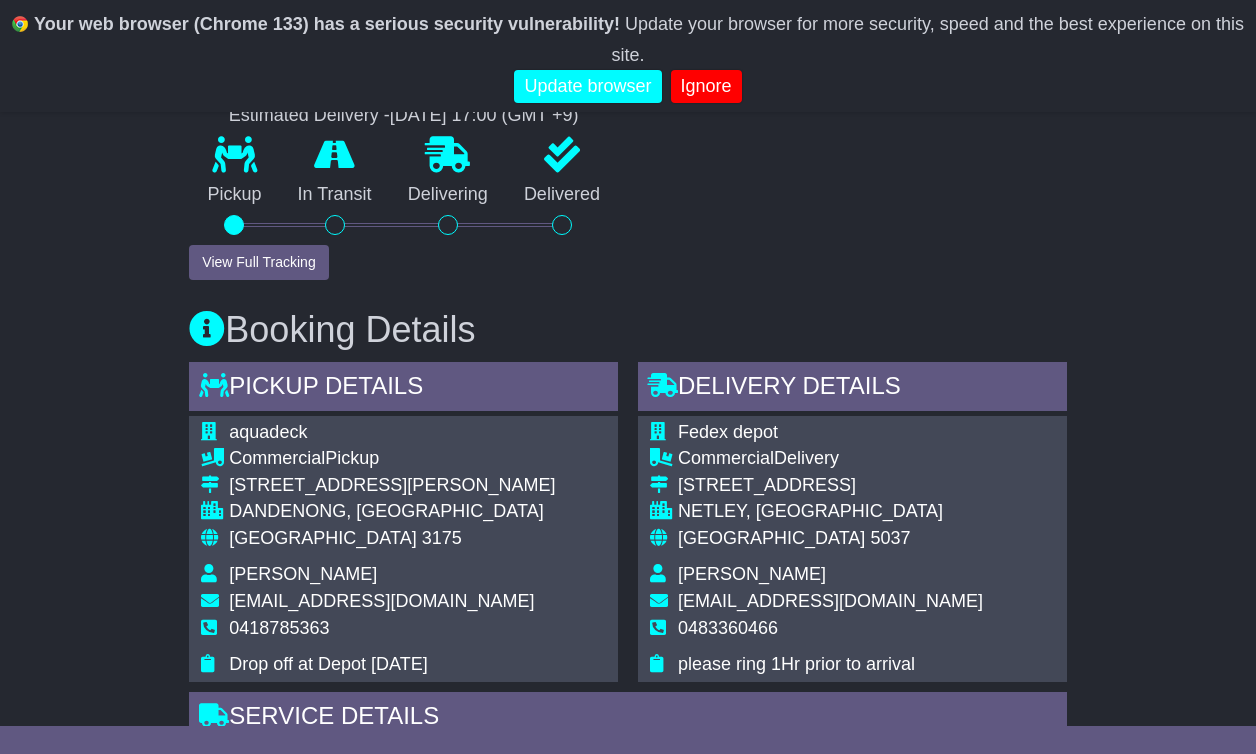 scroll, scrollTop: 787, scrollLeft: 0, axis: vertical 